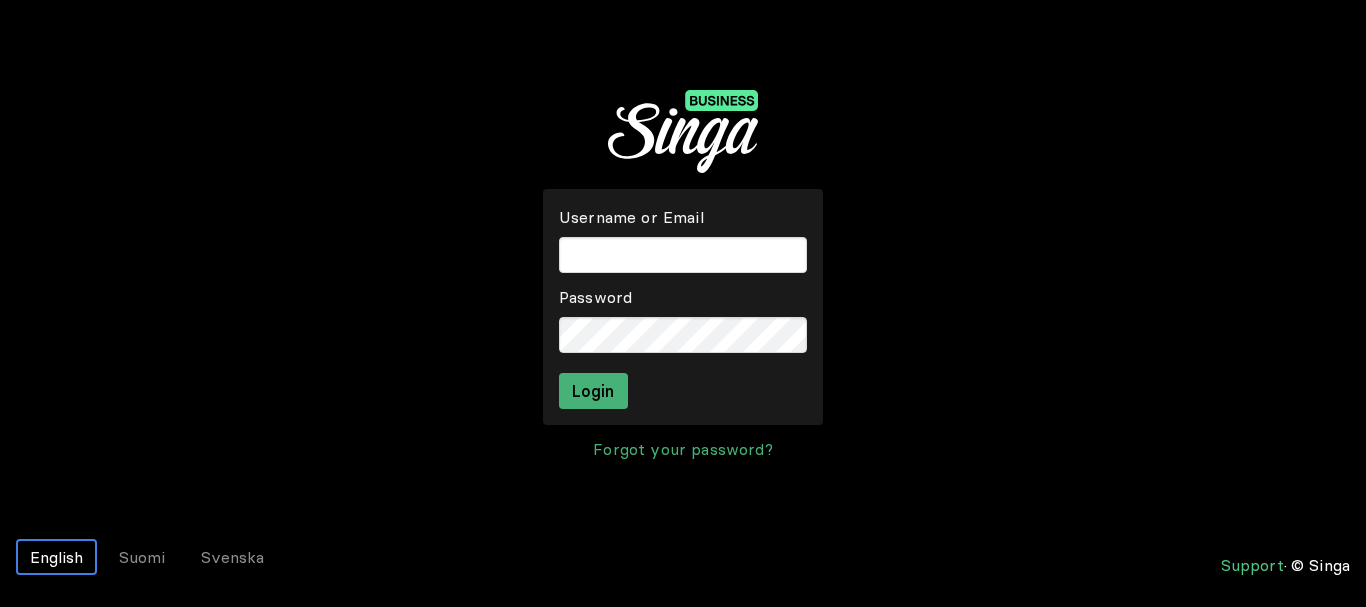 scroll, scrollTop: 0, scrollLeft: 0, axis: both 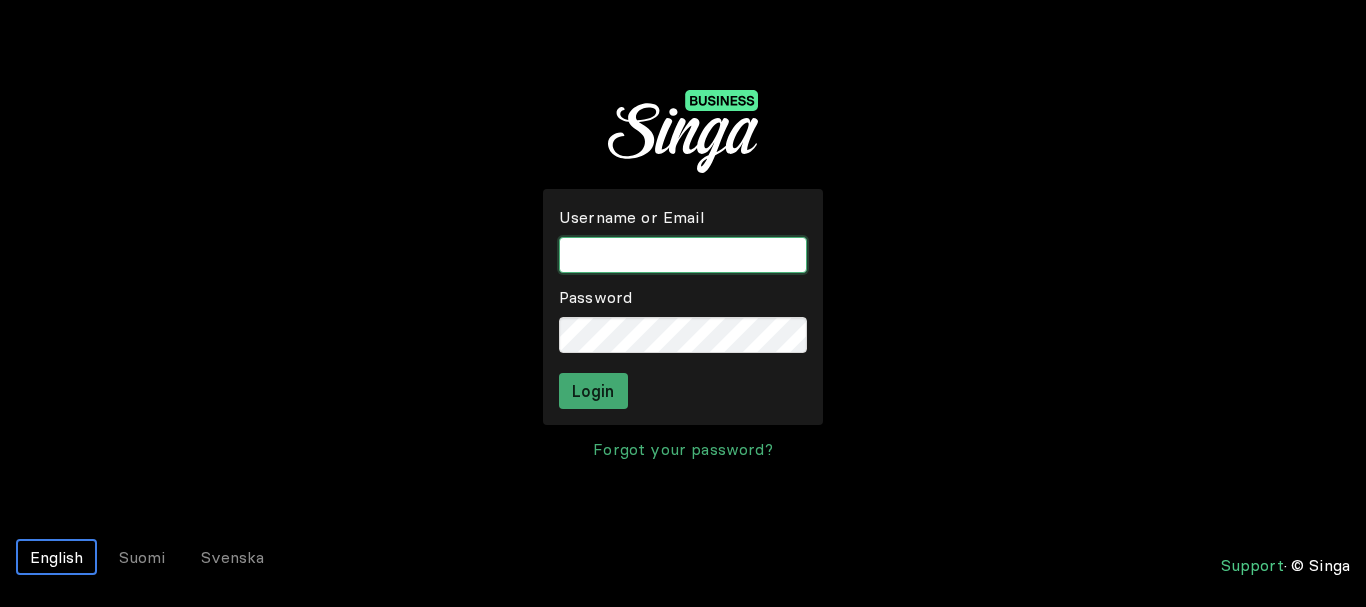 type on "[EMAIL]" 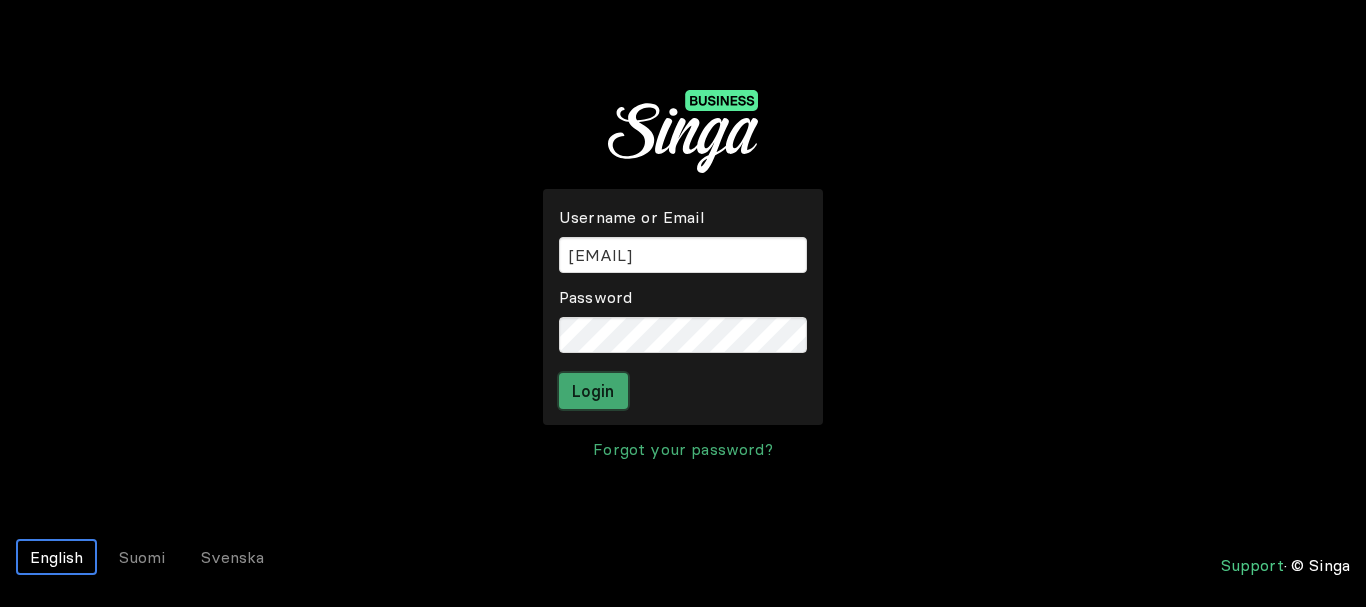click on "Login" at bounding box center (593, 391) 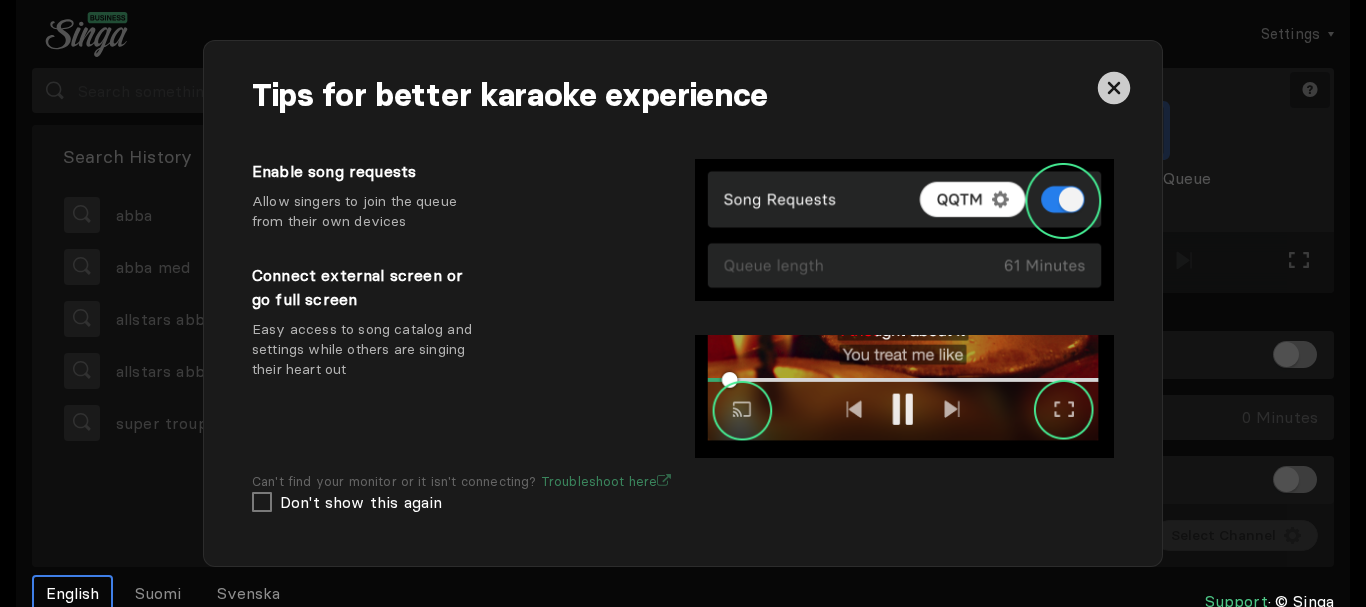 click at bounding box center (1134, 76) 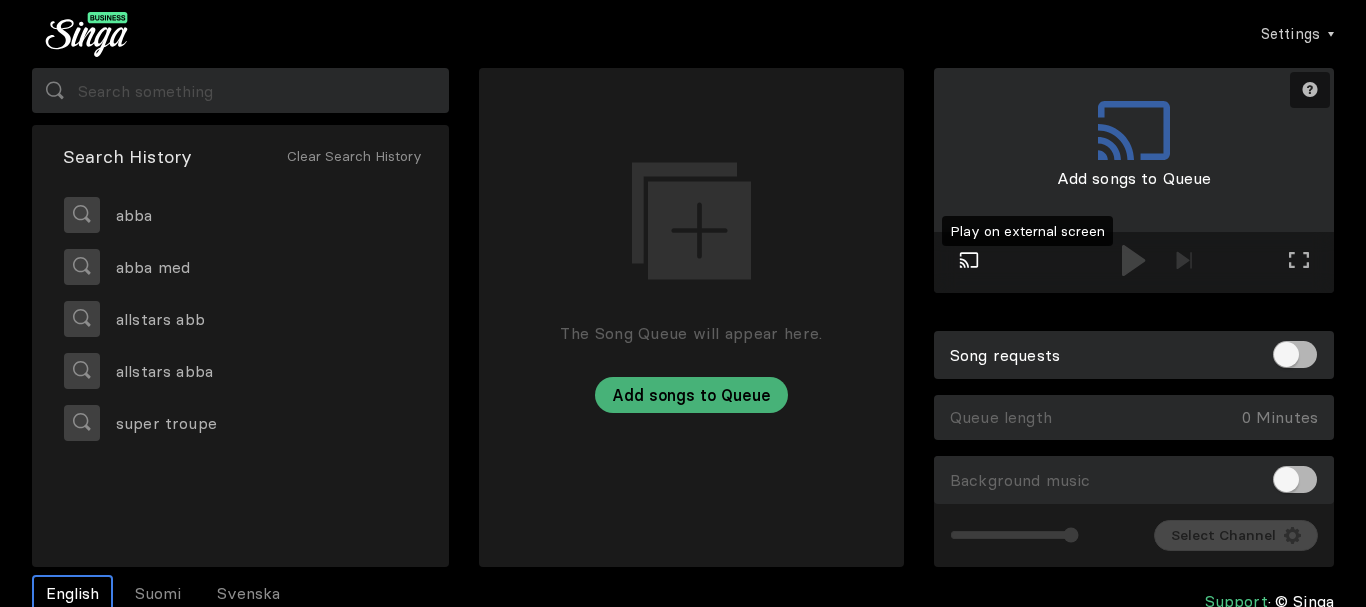 click at bounding box center (969, 260) 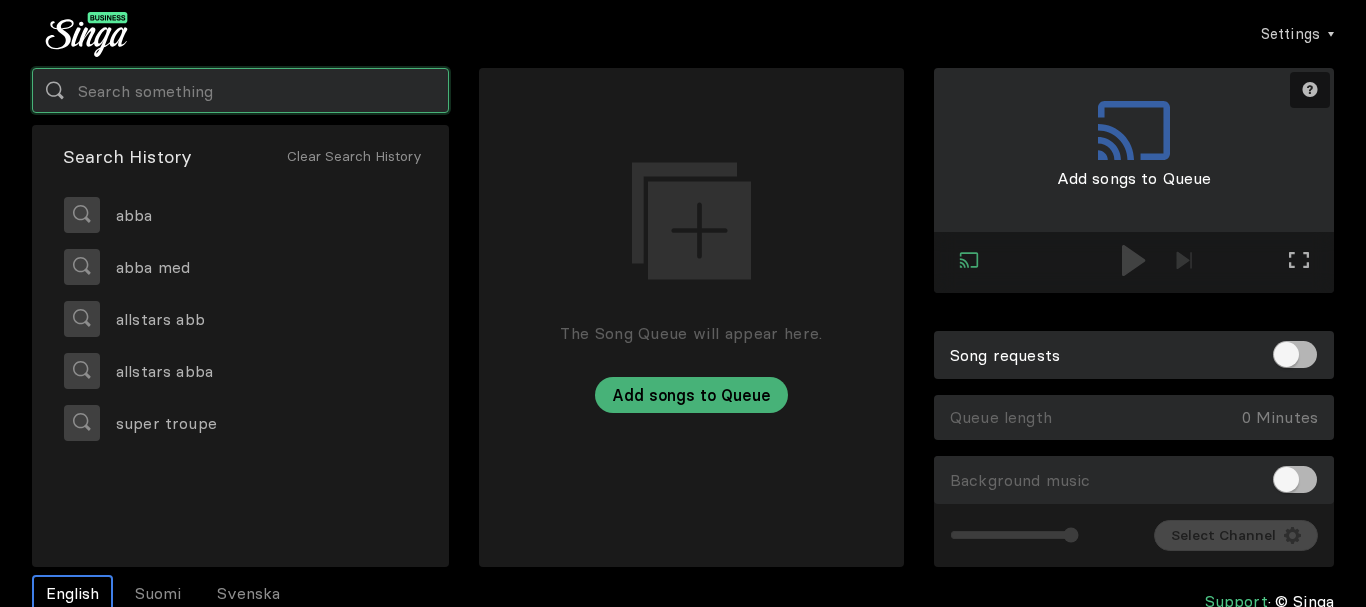 click at bounding box center (240, 90) 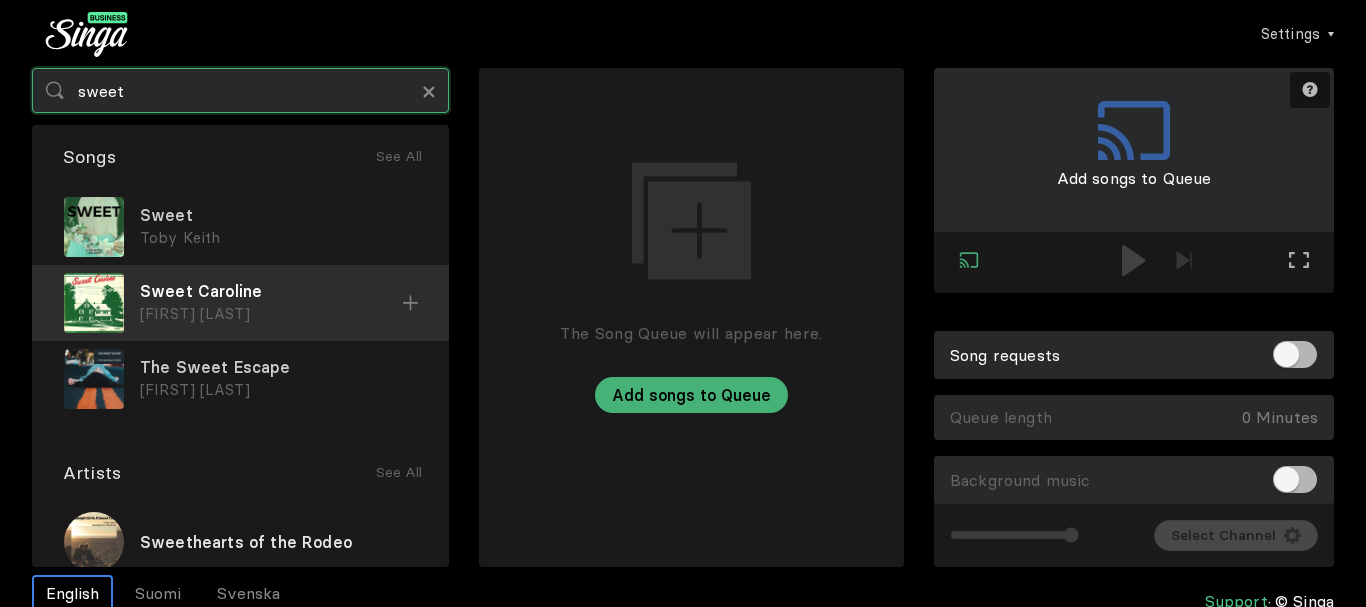 type on "sweet" 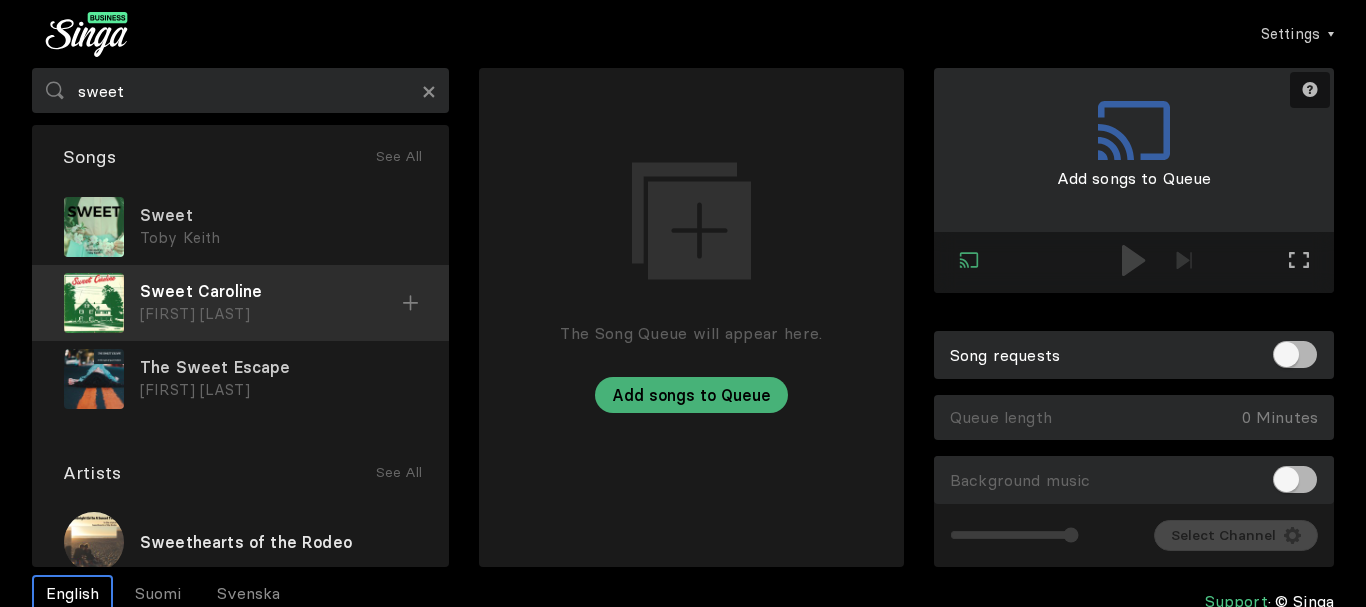 click at bounding box center (0, 0) 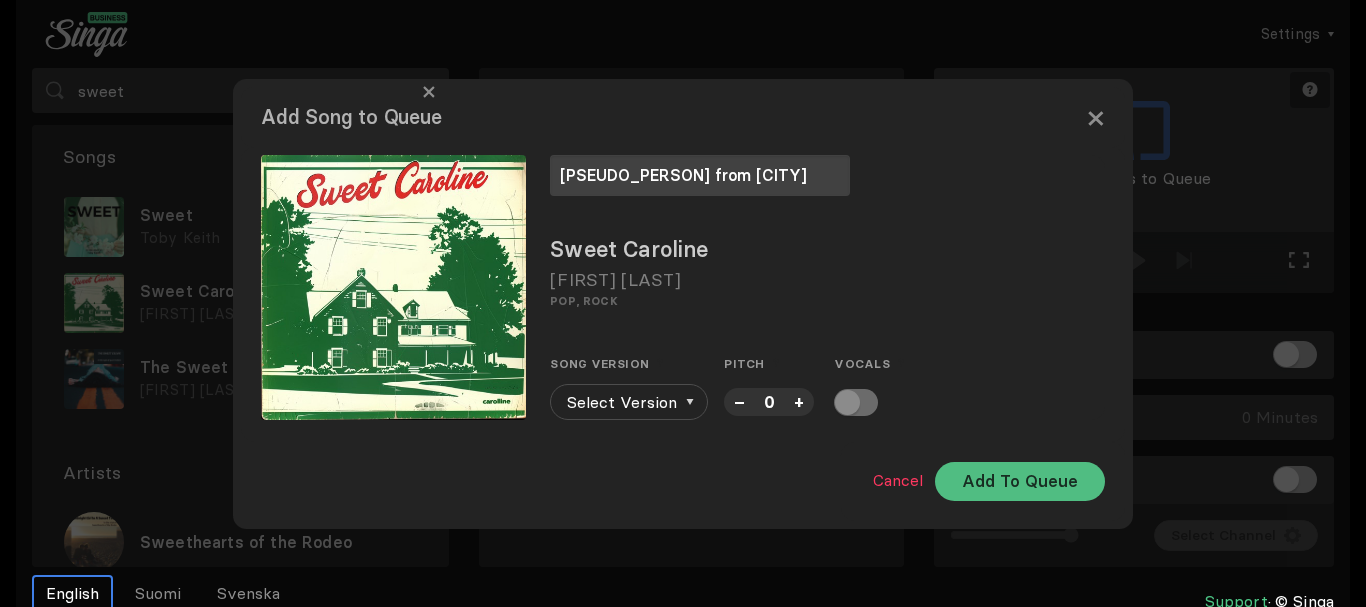 type on "[PSEUDO_PERSON] from [CITY]" 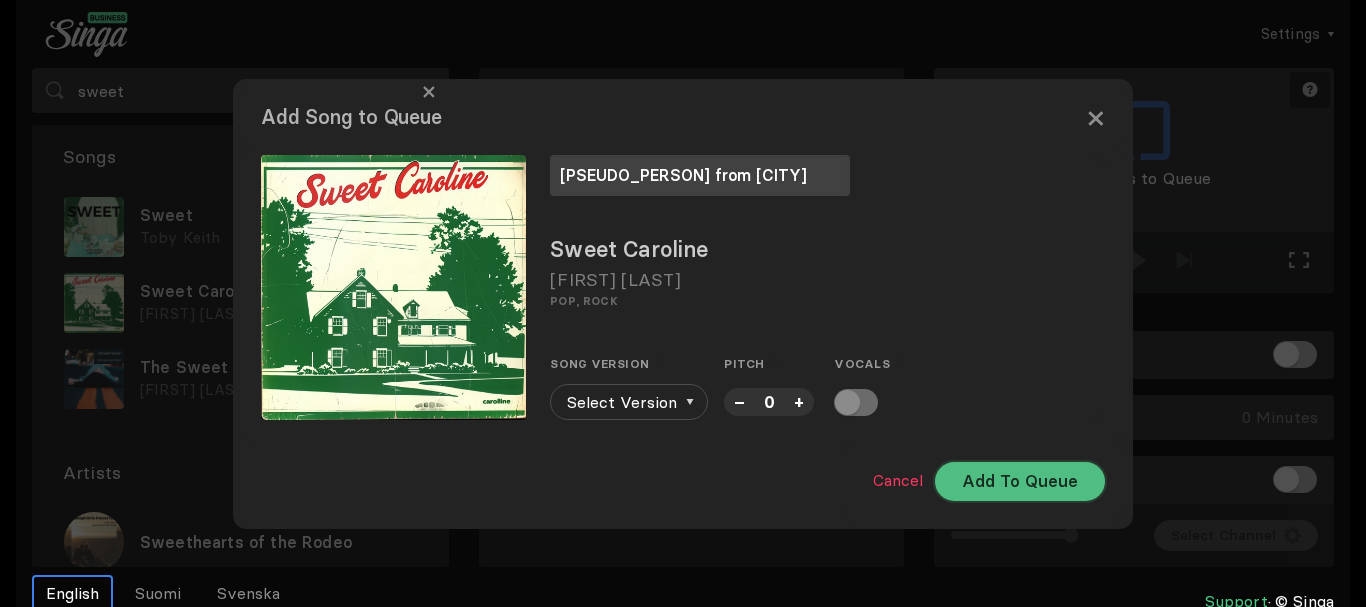 click on "Add To Queue" at bounding box center (1020, 481) 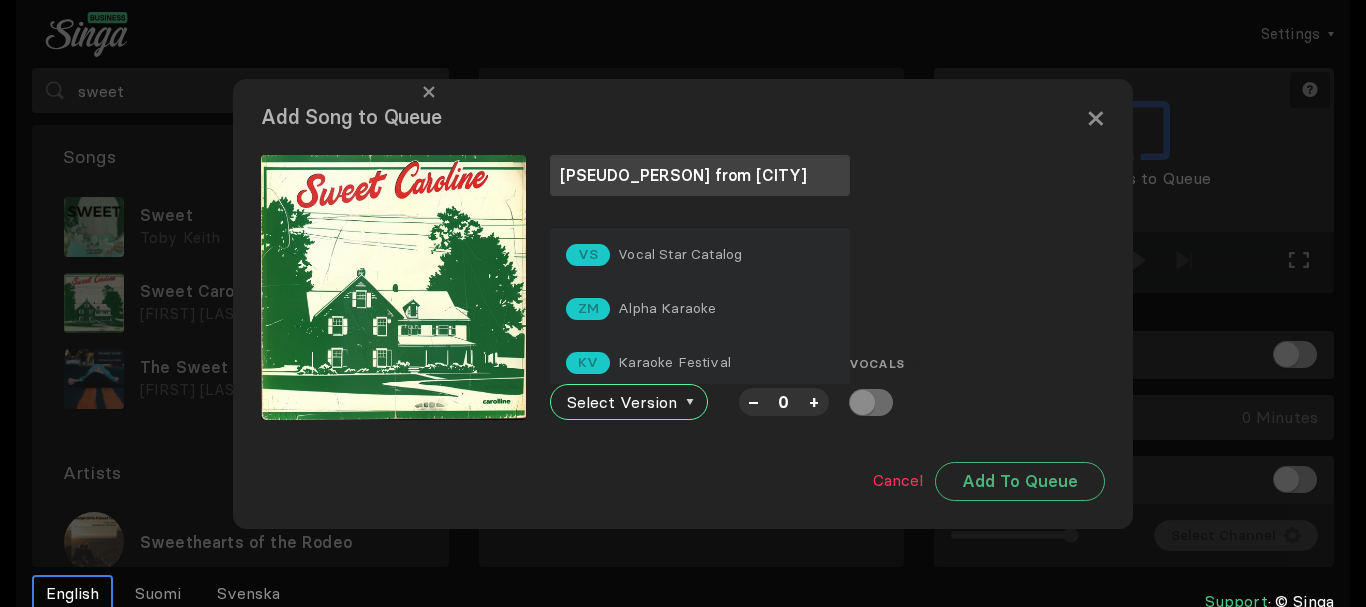 click on "Vocal Star Catalog" at bounding box center [680, 254] 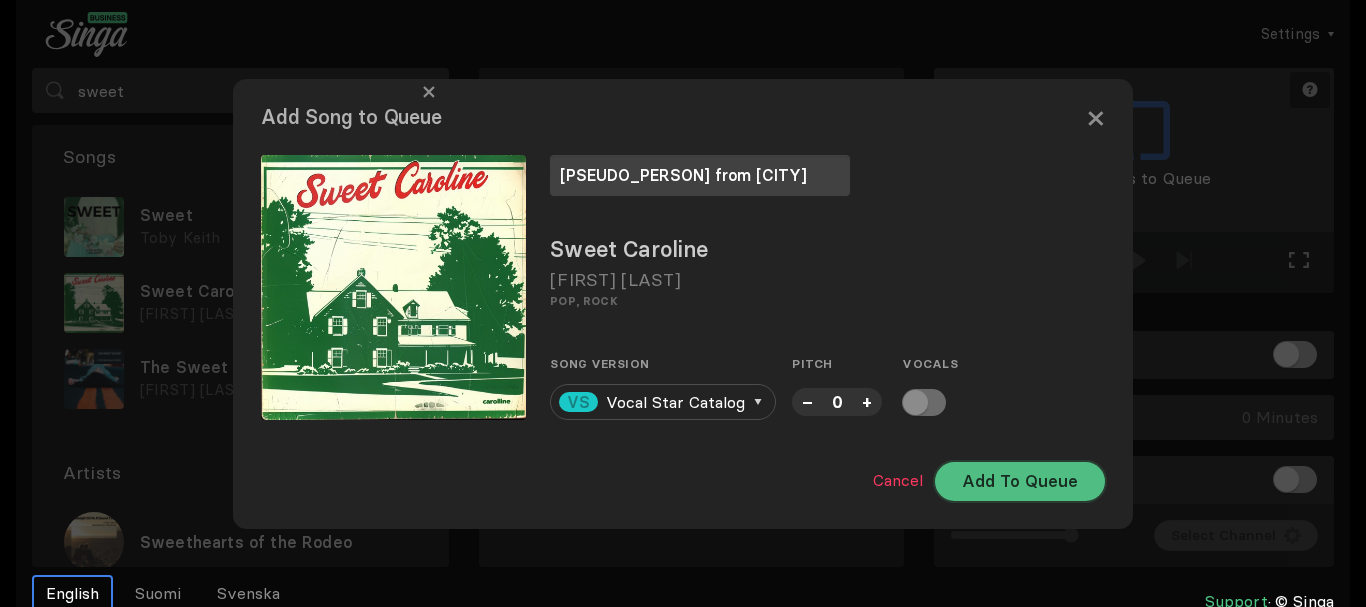 click on "Add To Queue" at bounding box center [1020, 481] 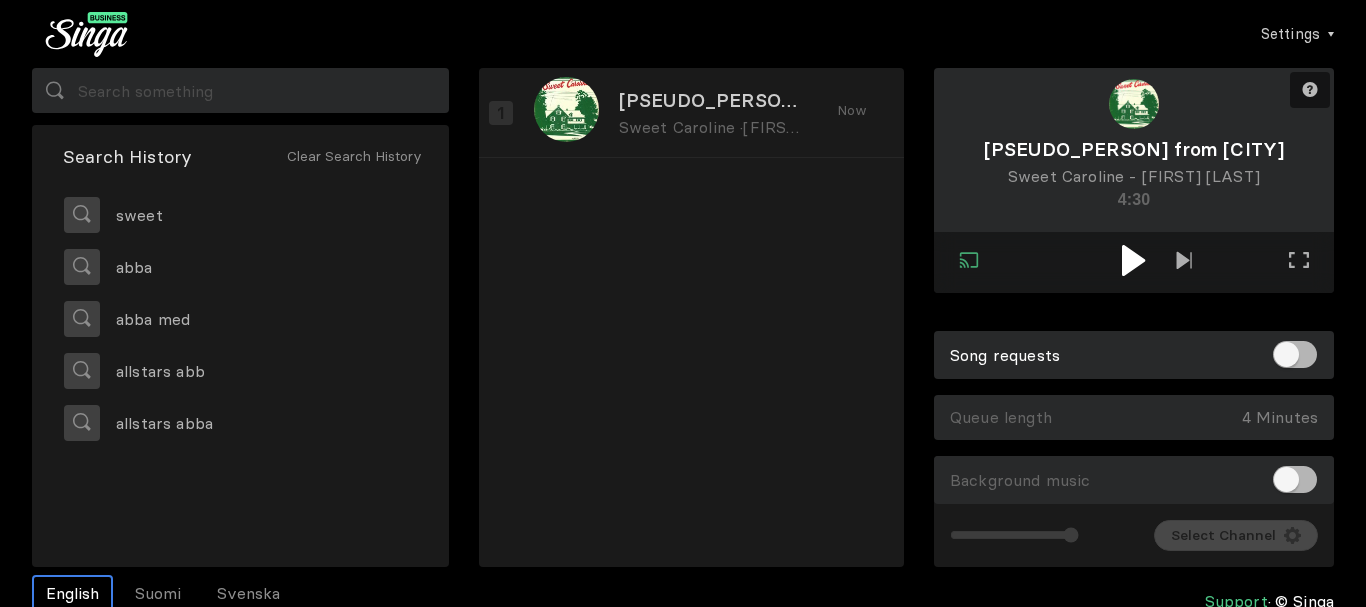 click at bounding box center [1133, 260] 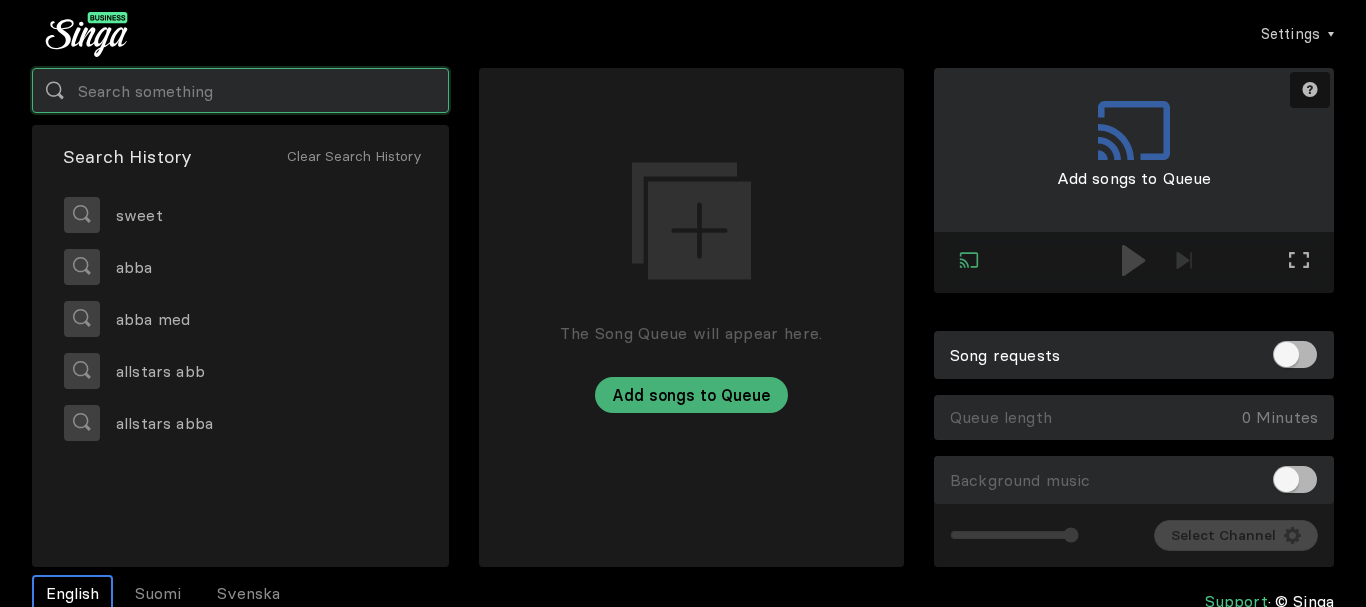 click at bounding box center [240, 90] 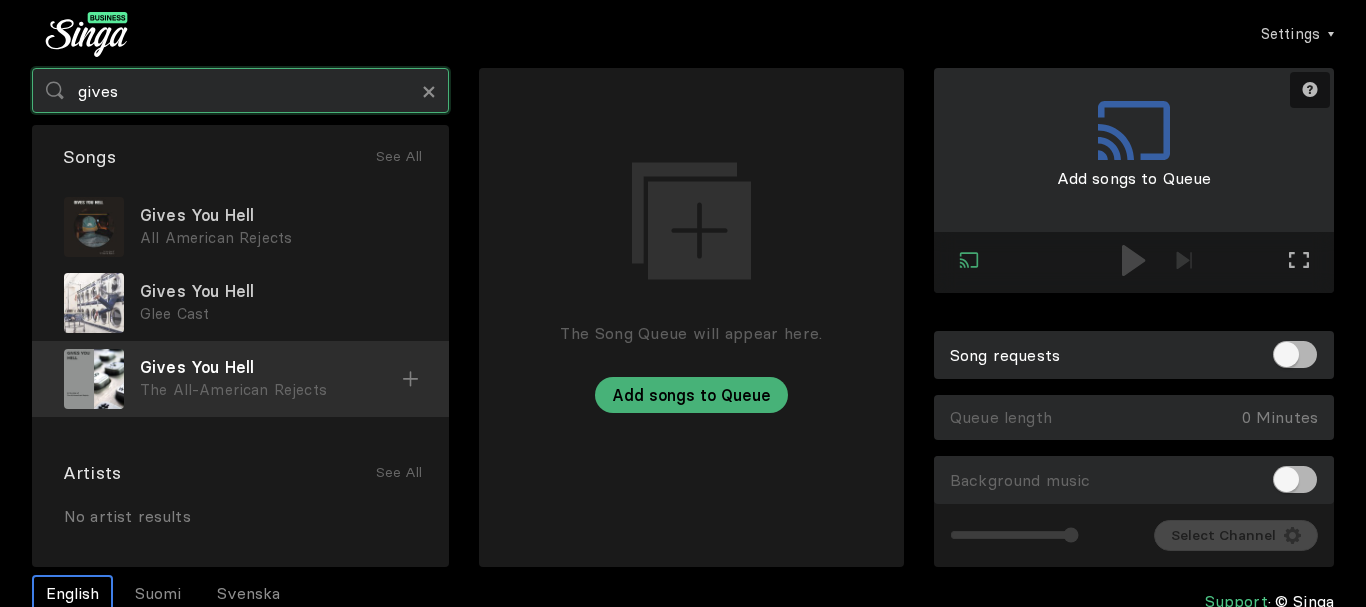 type on "gives" 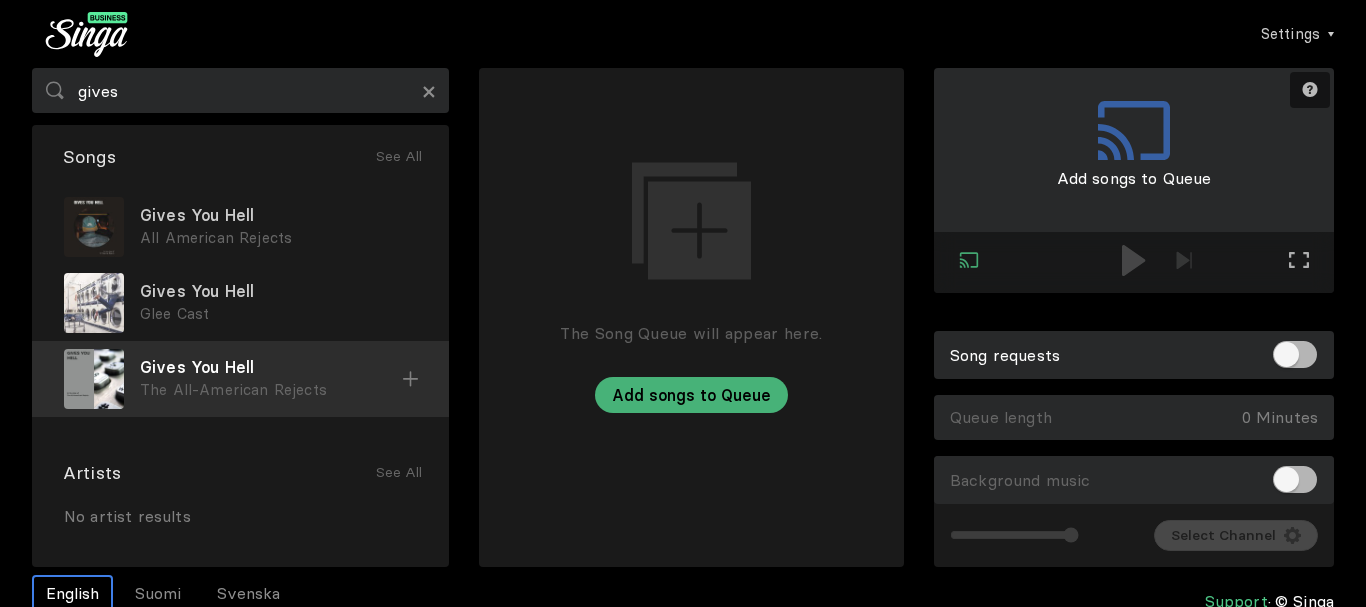 click at bounding box center (0, 0) 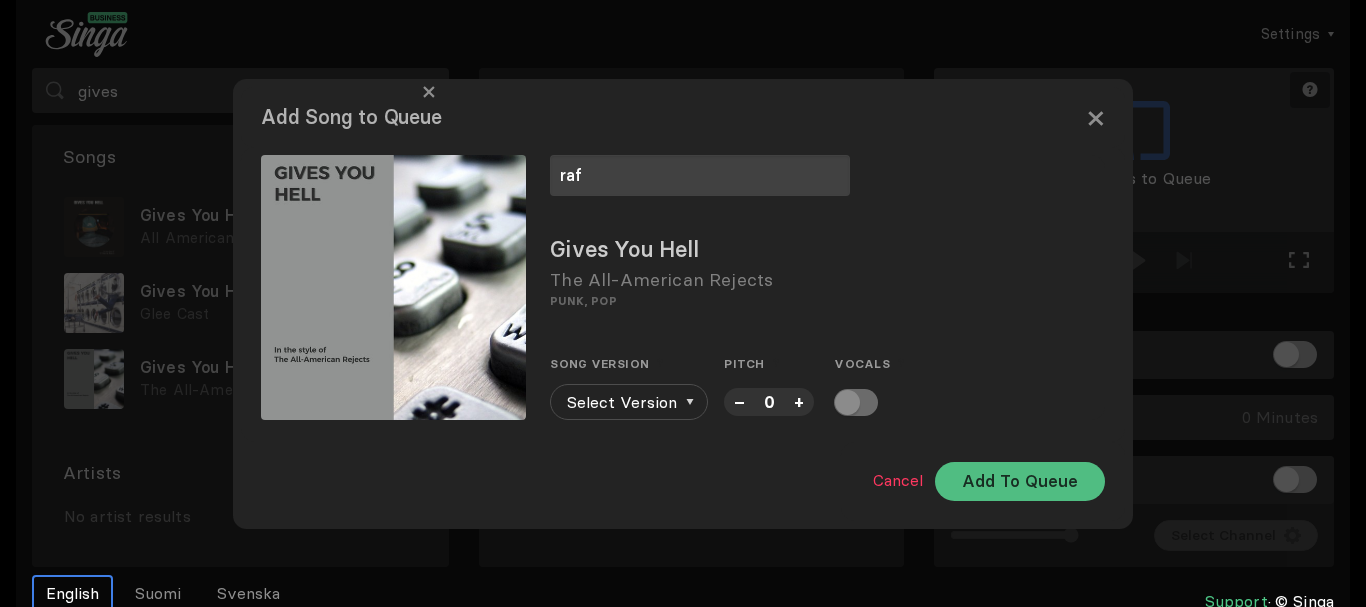 type on "raf" 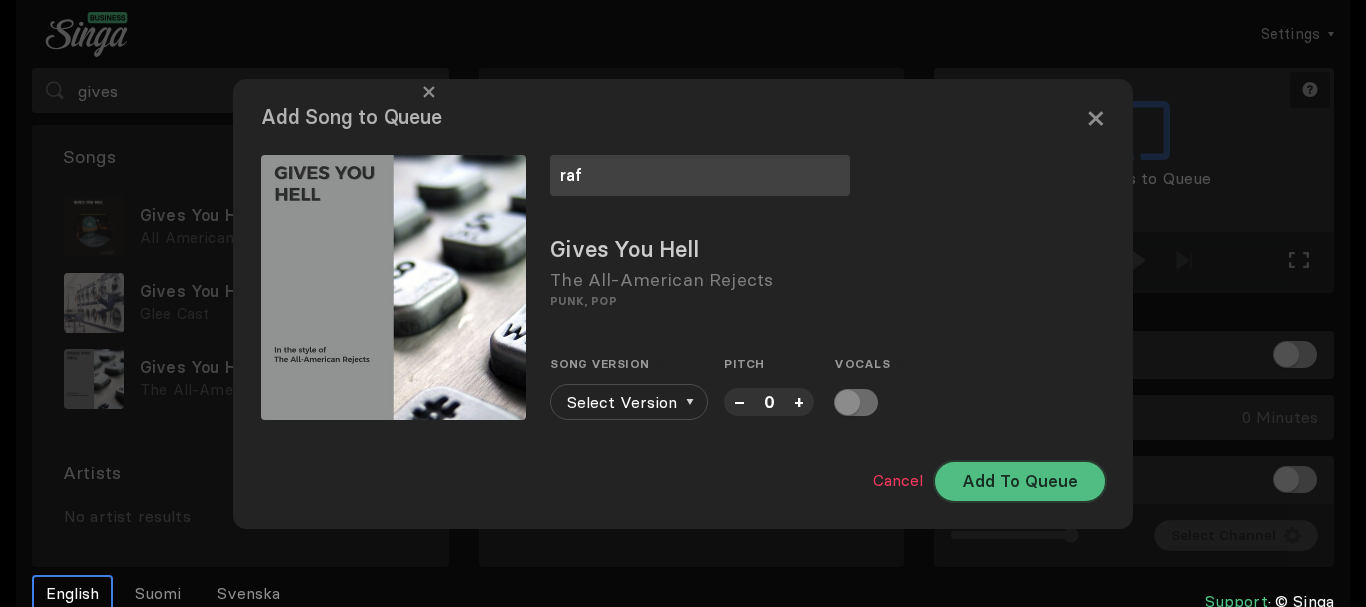 click on "Add To Queue" at bounding box center [1020, 481] 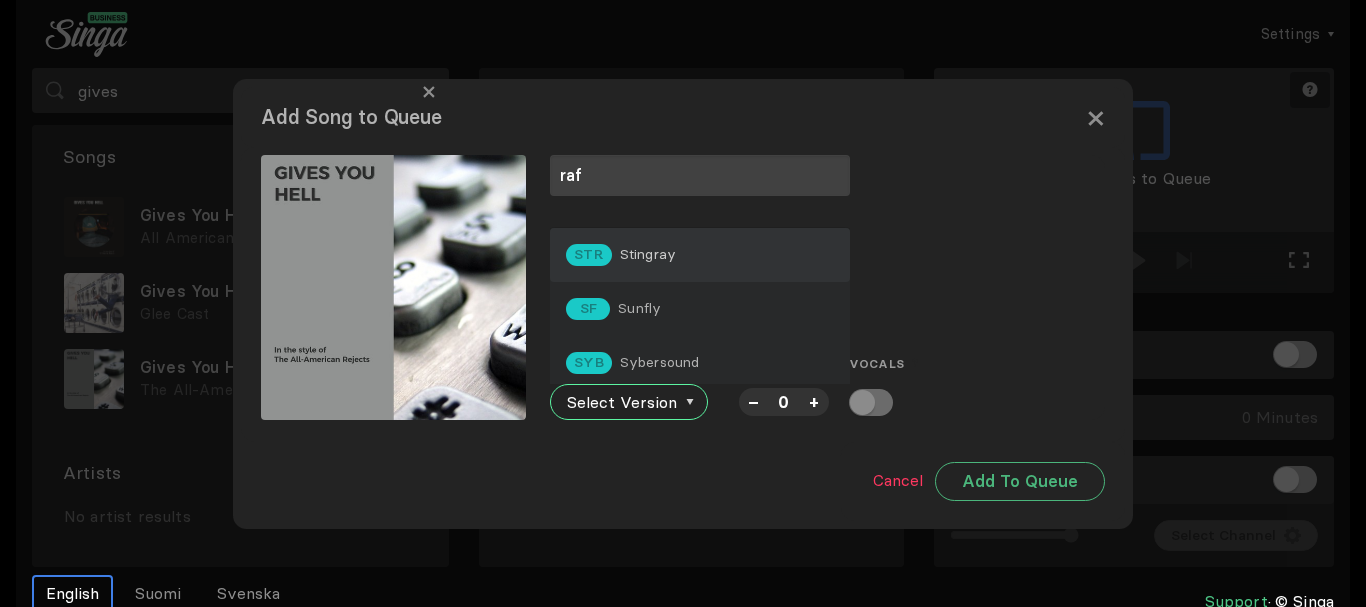 click on "STR Stingray" at bounding box center (700, 255) 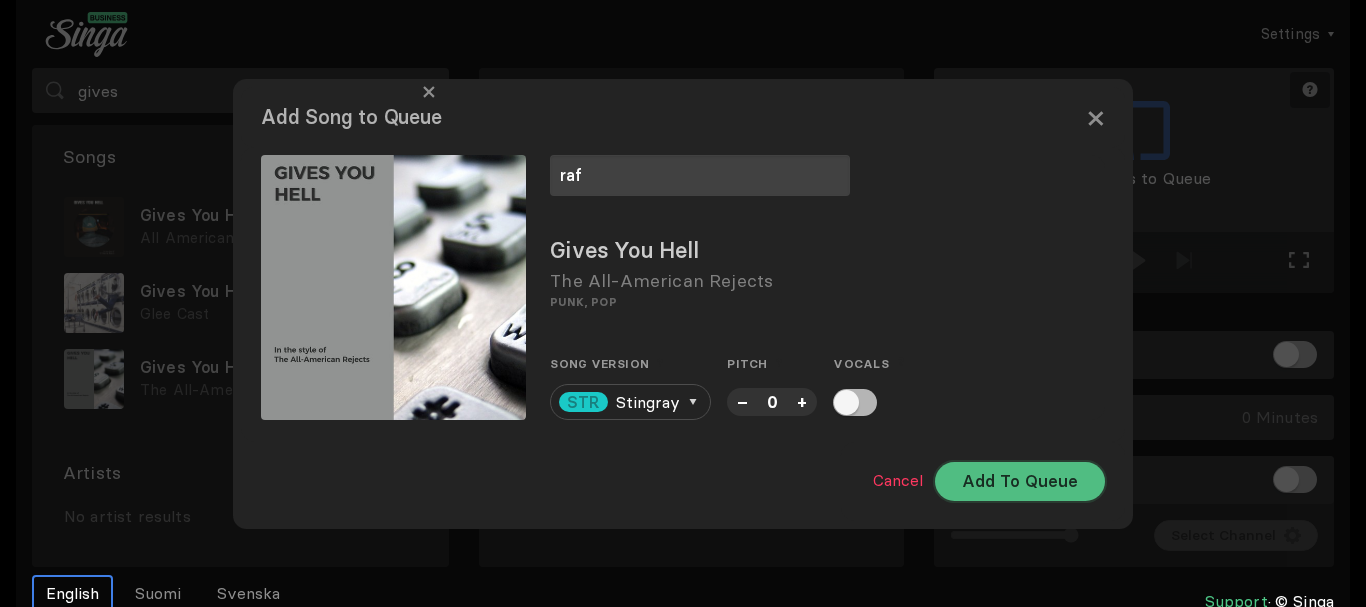 click on "Add To Queue" at bounding box center (1020, 481) 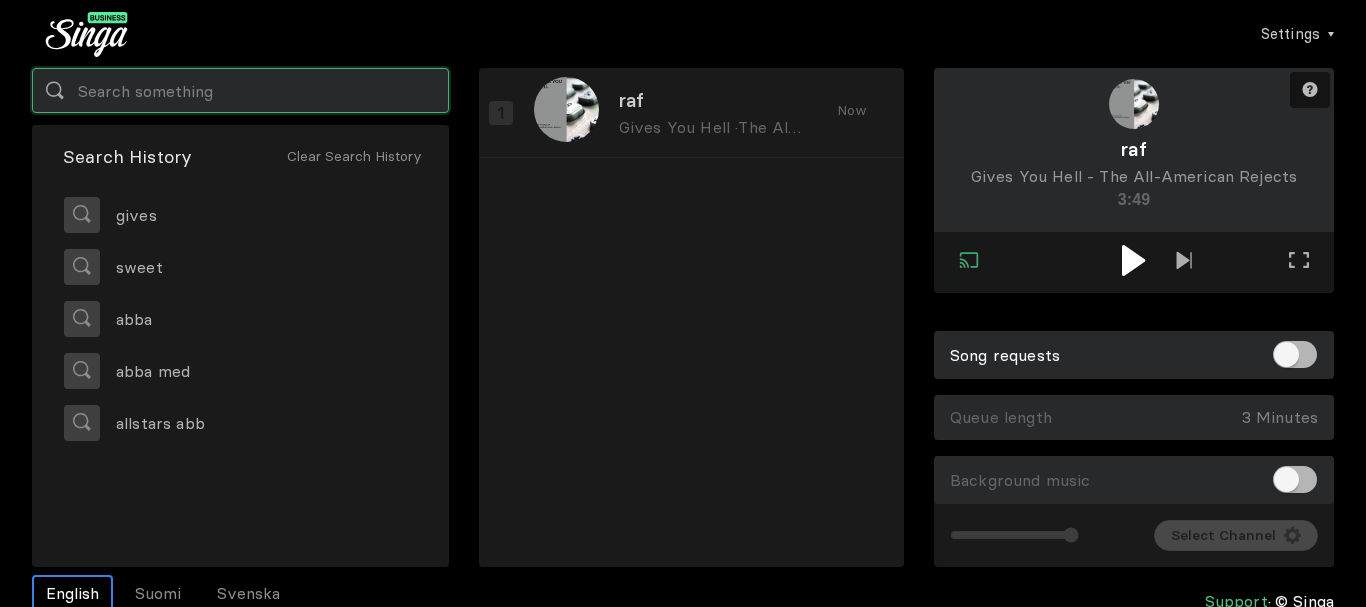 click at bounding box center [240, 90] 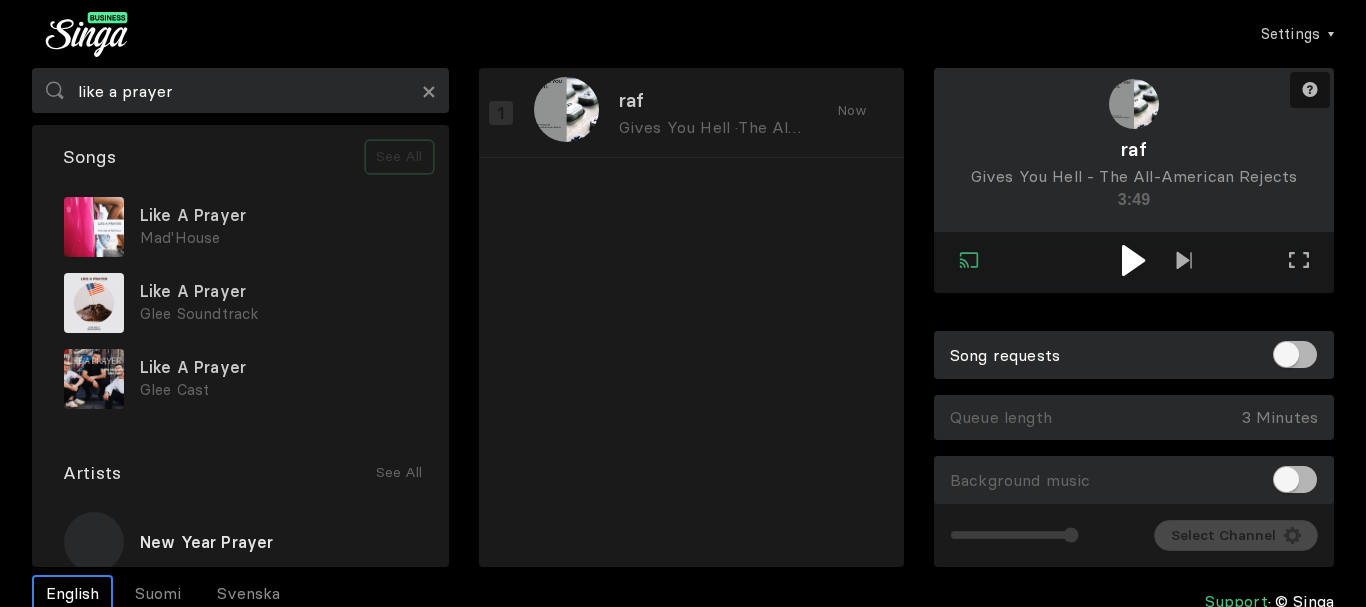 click on "See All" at bounding box center [399, 157] 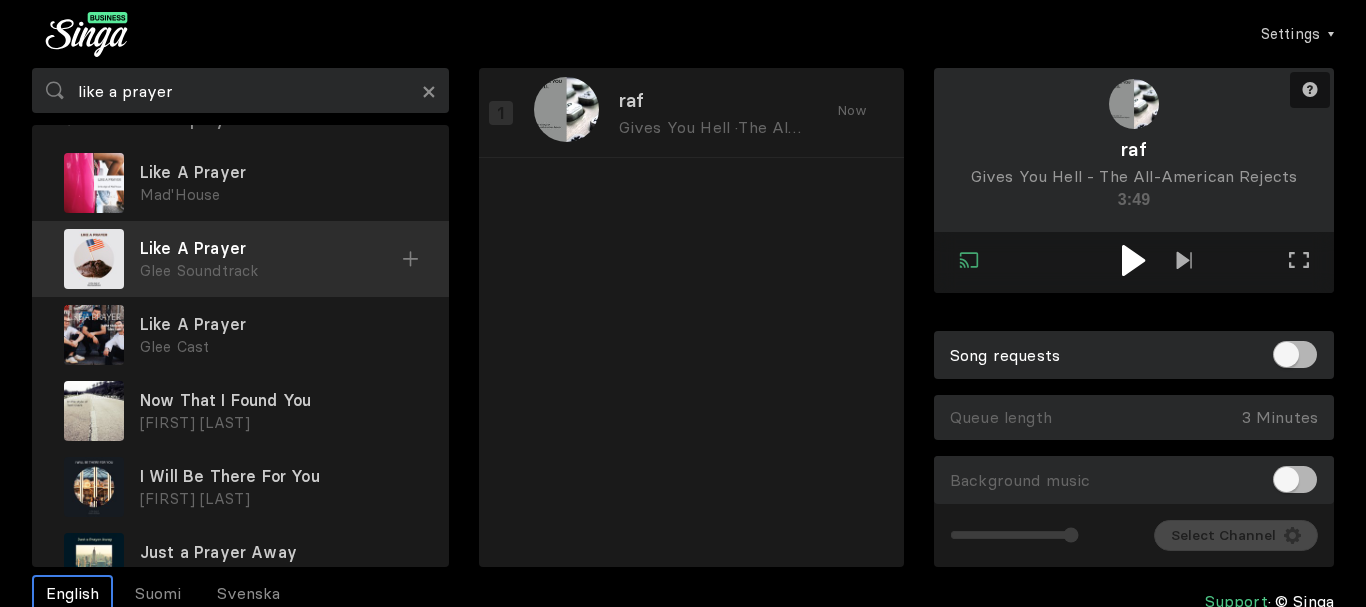 scroll, scrollTop: 0, scrollLeft: 0, axis: both 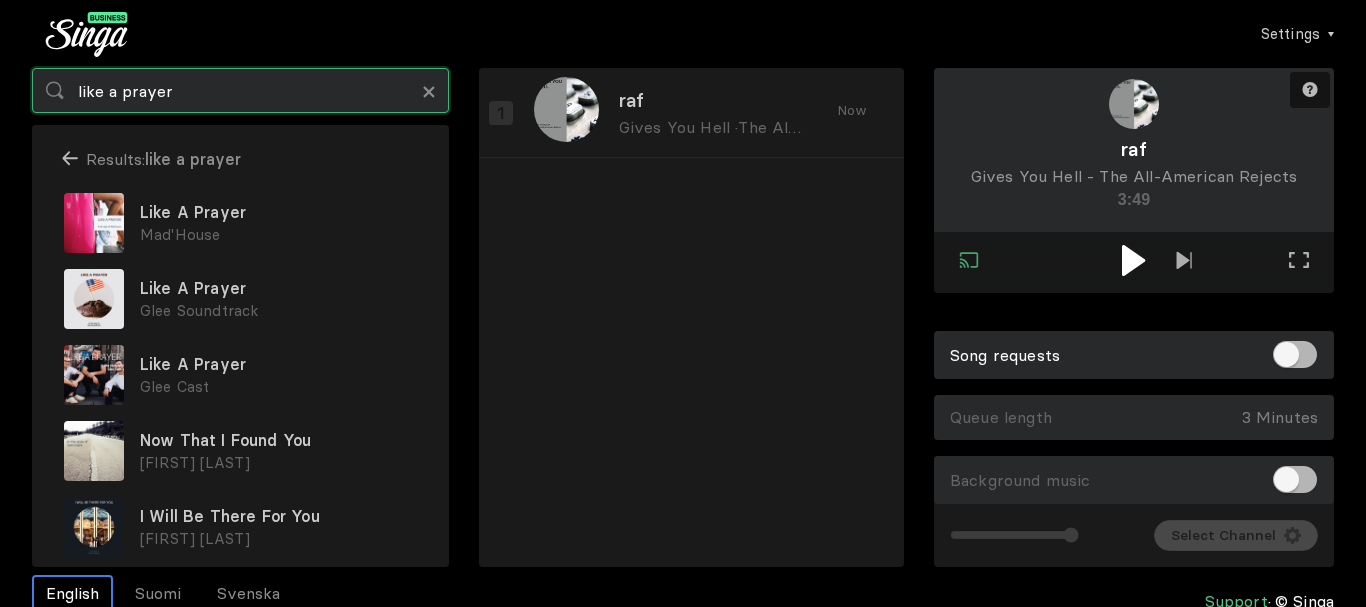 drag, startPoint x: 337, startPoint y: 91, endPoint x: 0, endPoint y: 87, distance: 337.02374 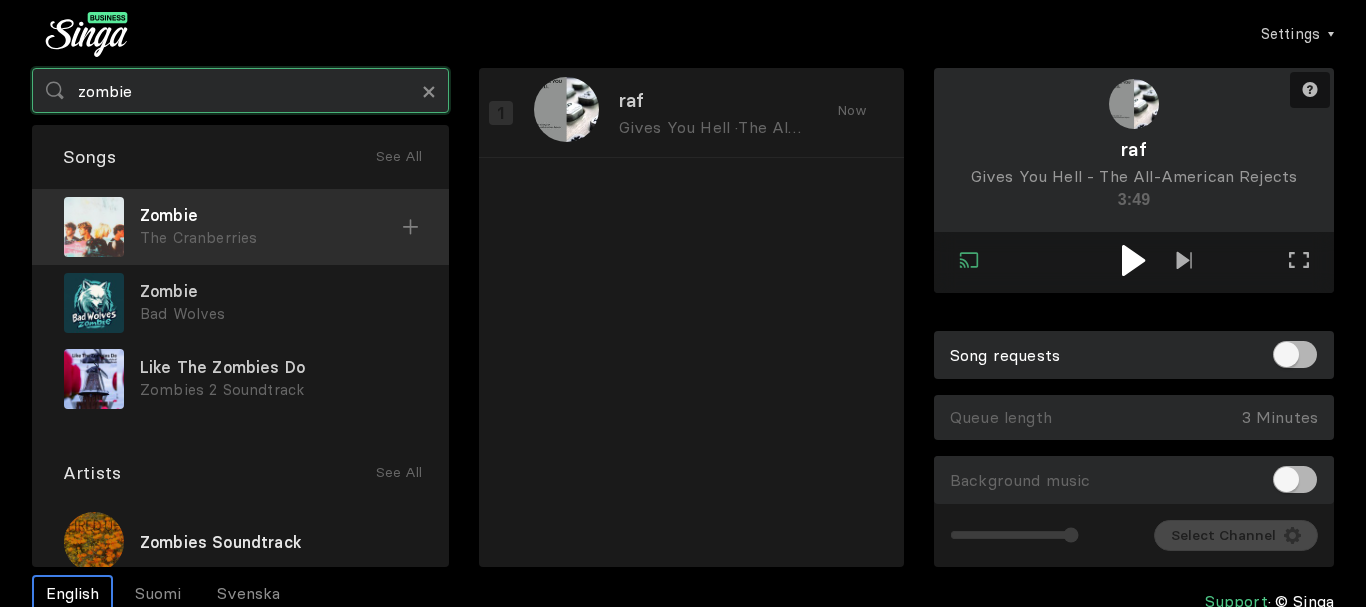type on "zombie" 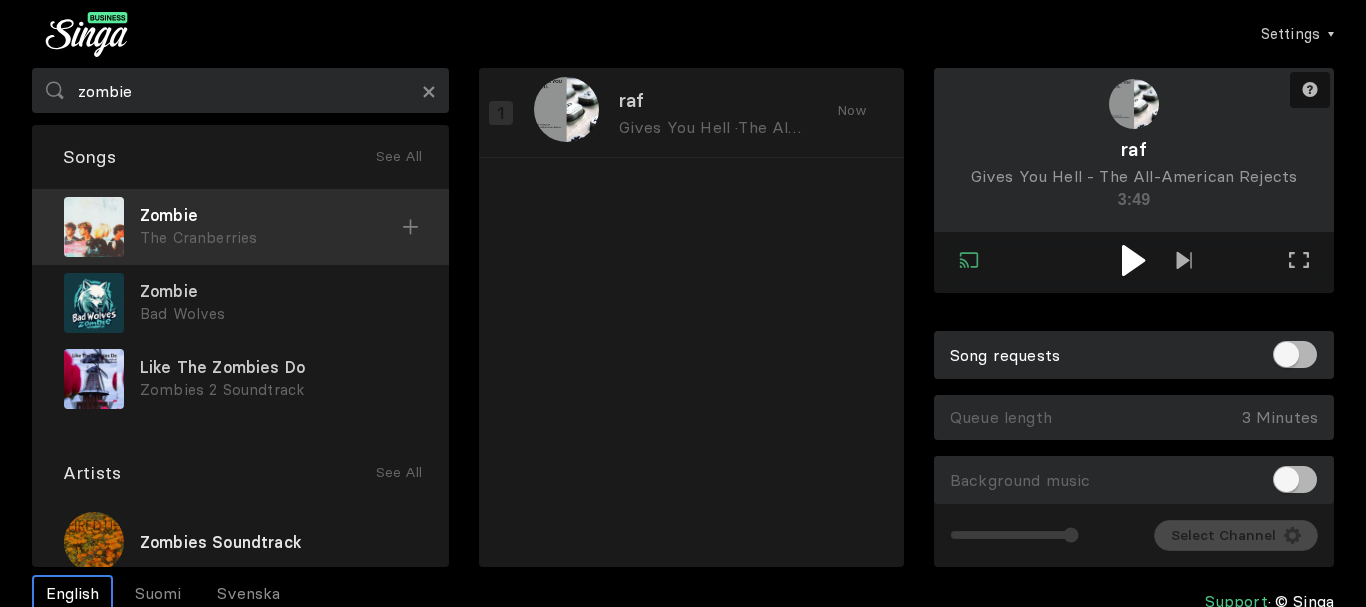 click at bounding box center (410, 227) 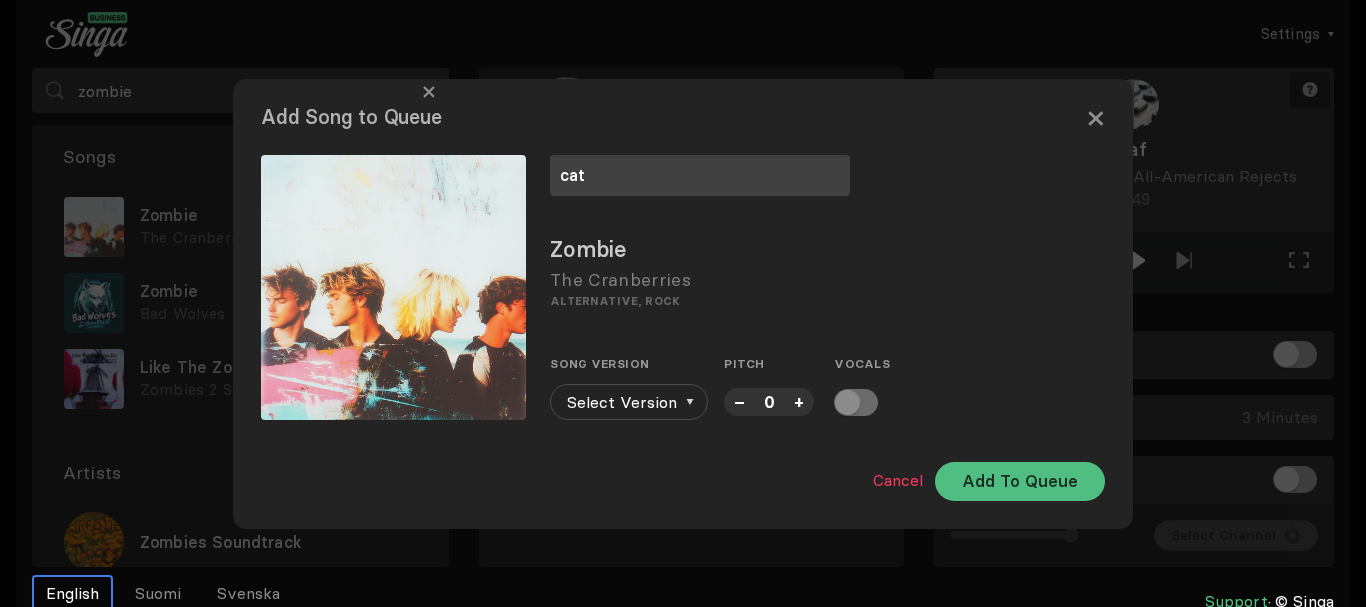 type on "cat" 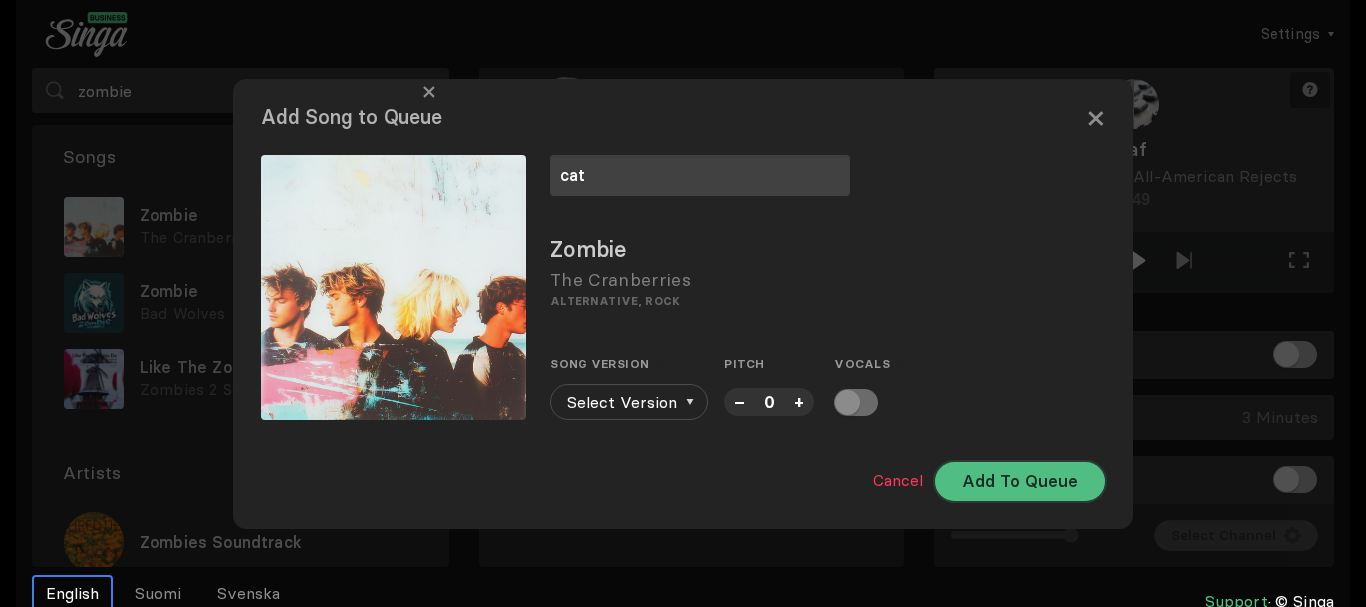 click on "Add To Queue" at bounding box center [1020, 481] 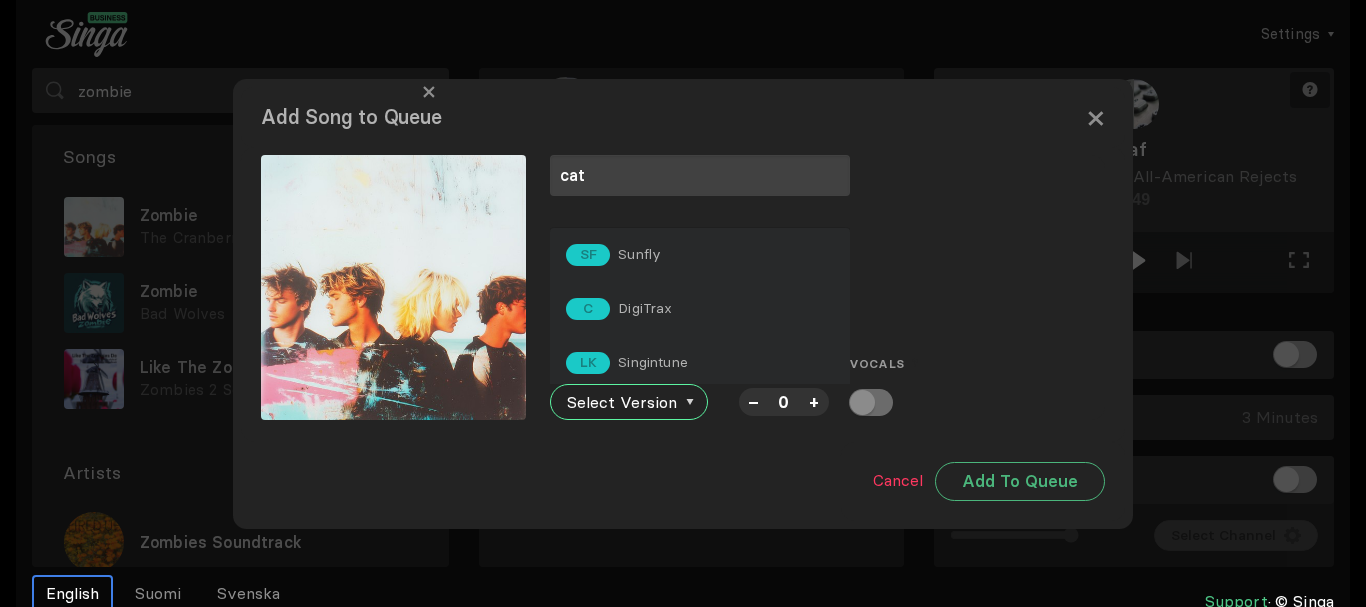 click on "SF Sunfly C DigiTrax LK Singintune STR Stingray VS Vocal Star Catalog SYB Sybersound KV Karaoke Festival KV Karaoke Festival" at bounding box center (700, 304) 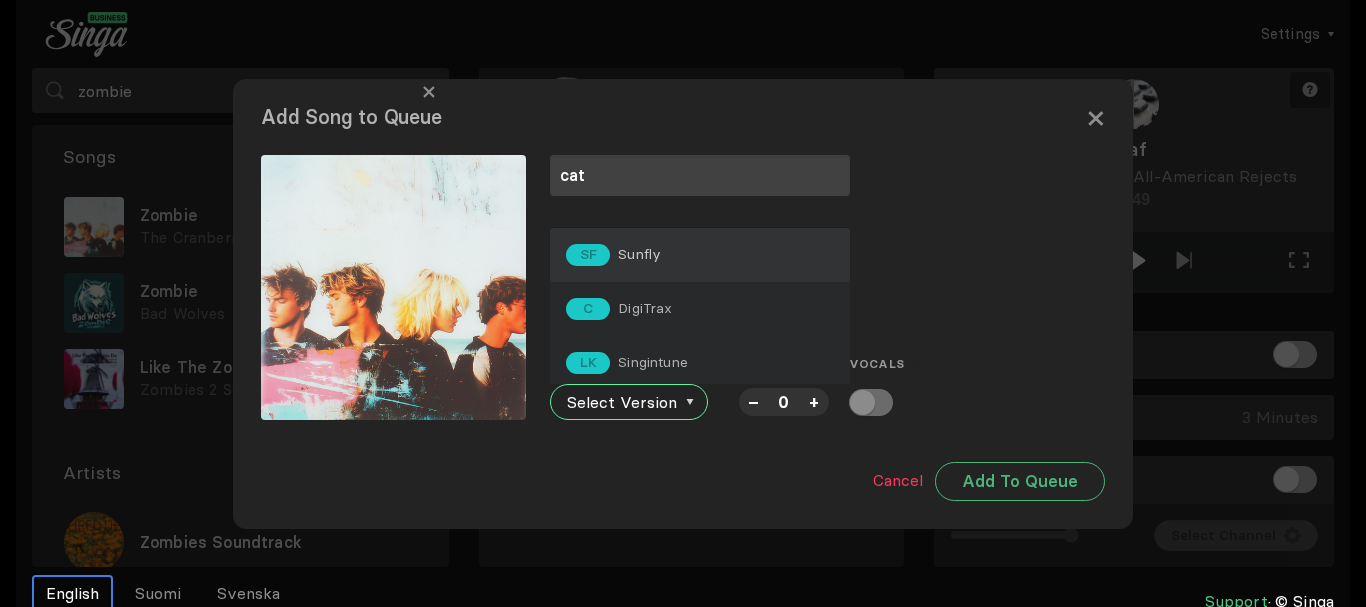 click on "SF Sunfly" at bounding box center [700, 255] 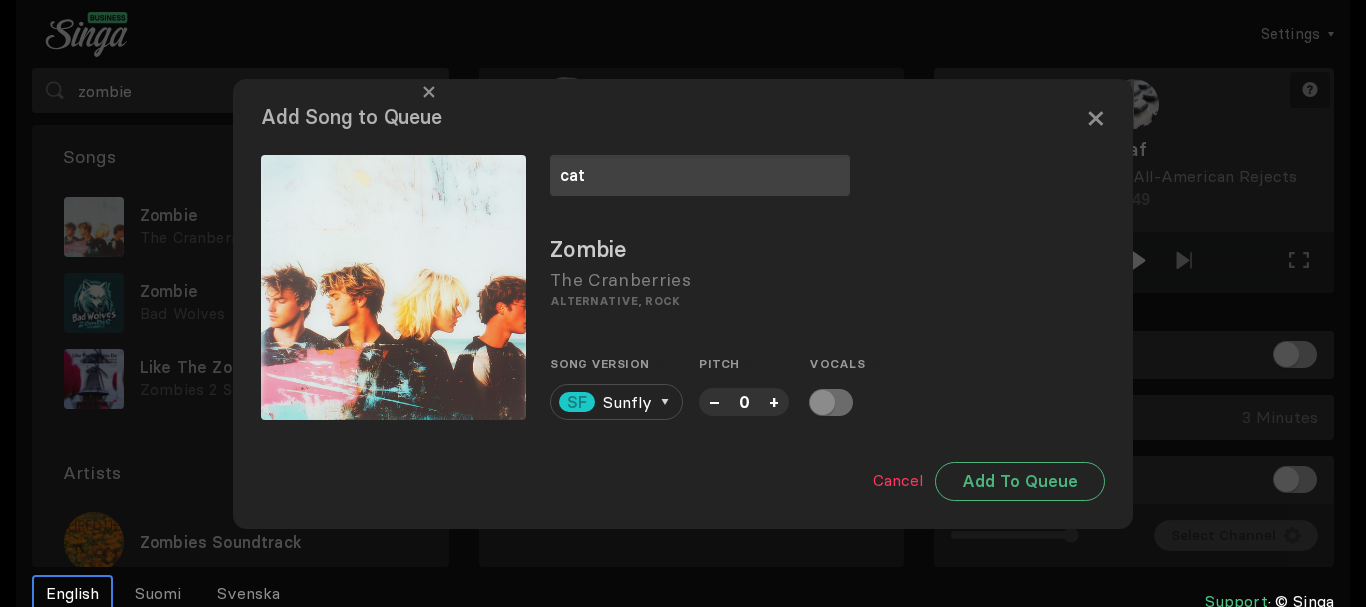 click on "The Cranberries" at bounding box center [827, 279] 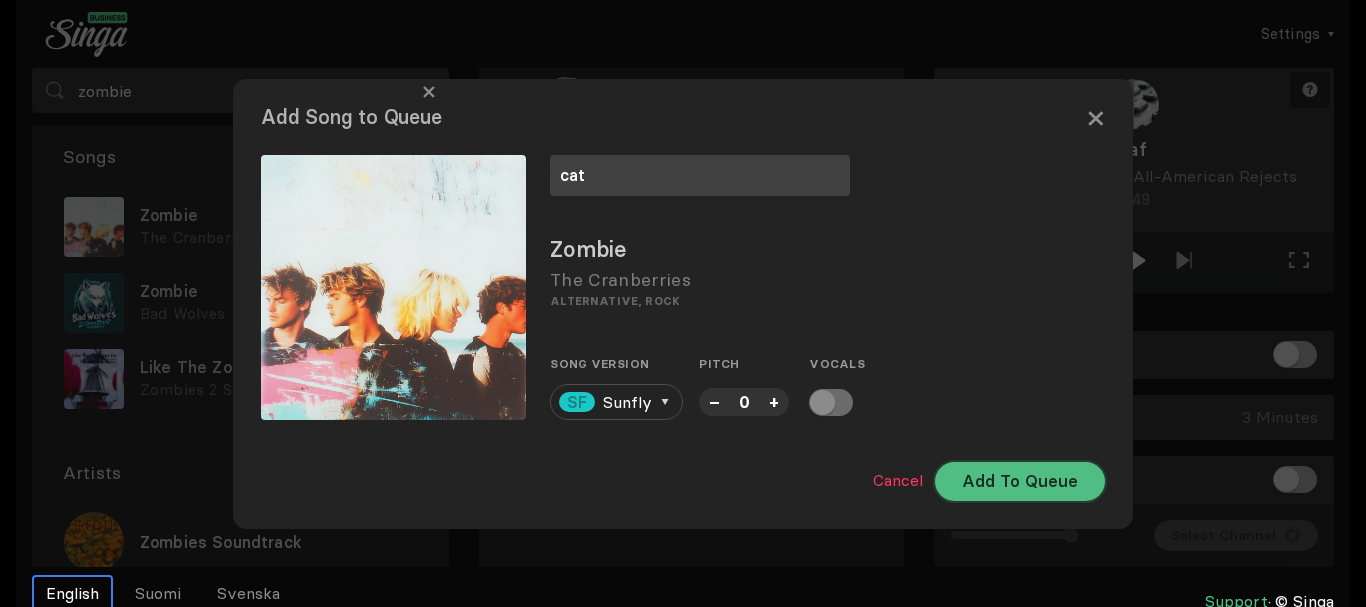 click on "Add To Queue" at bounding box center (1020, 481) 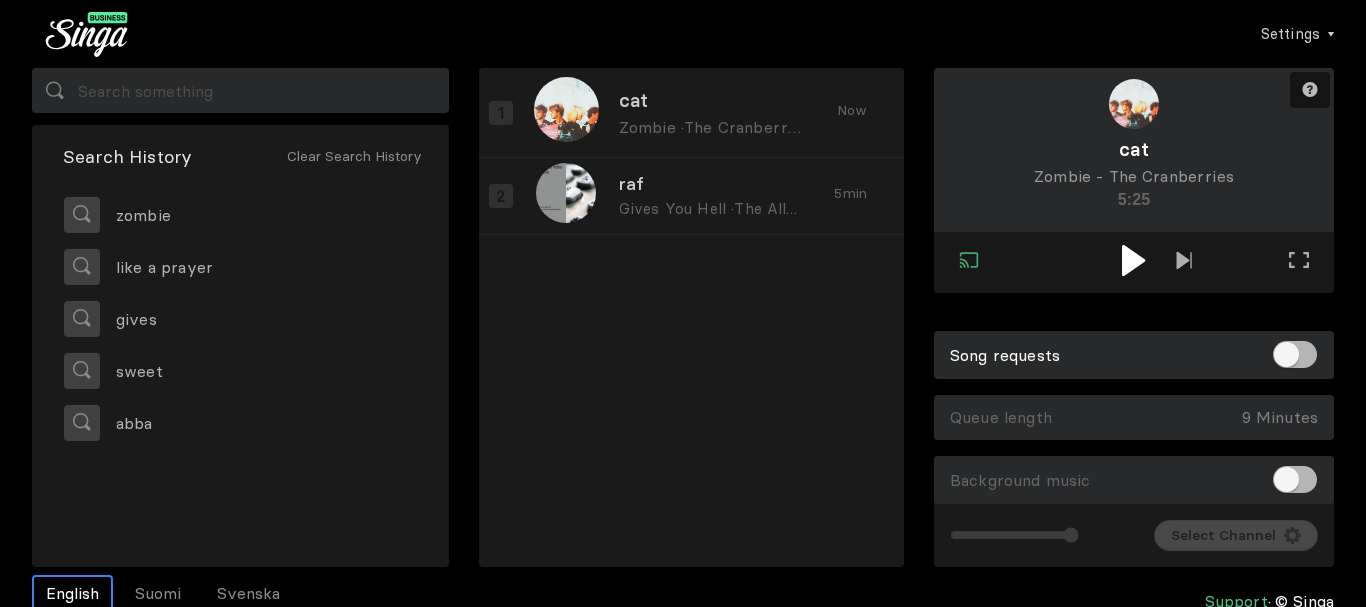click at bounding box center (1133, 260) 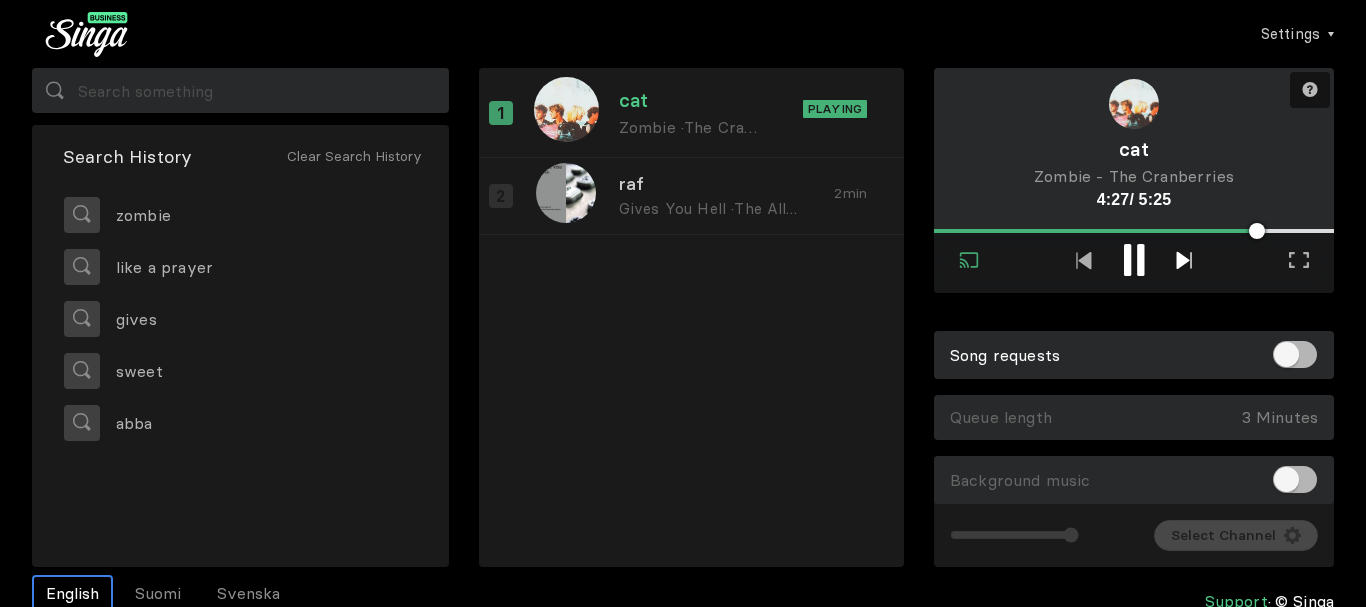 click at bounding box center [1183, 260] 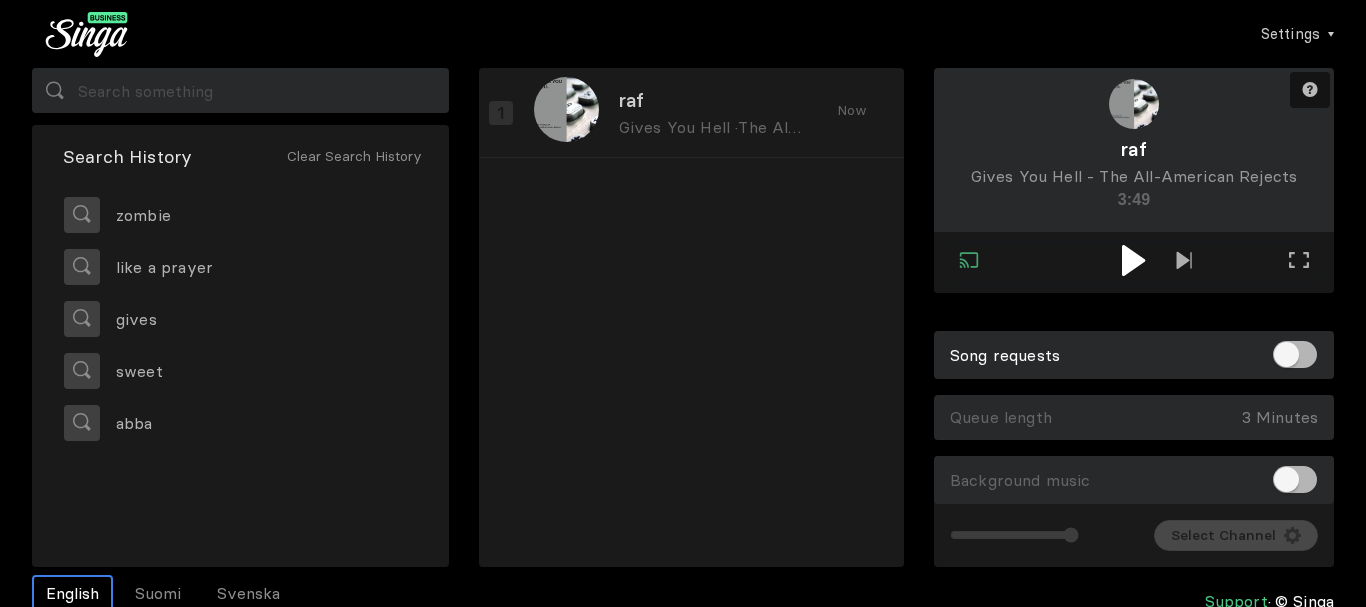 click at bounding box center [1134, 262] 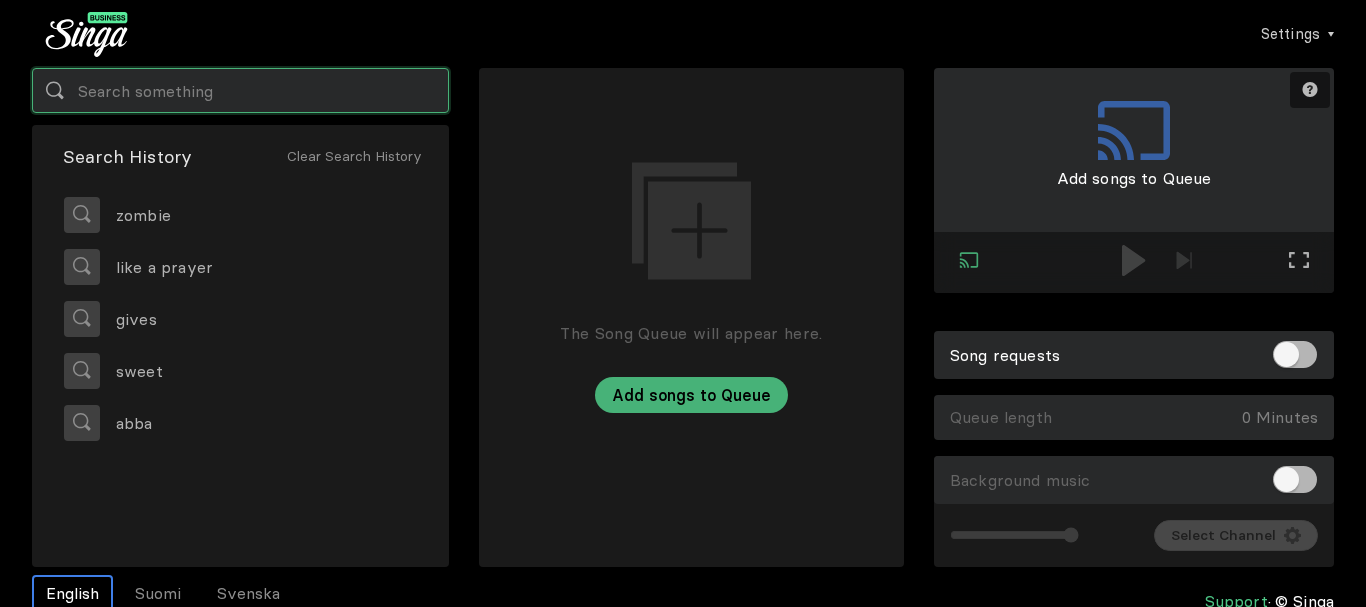 click at bounding box center (240, 90) 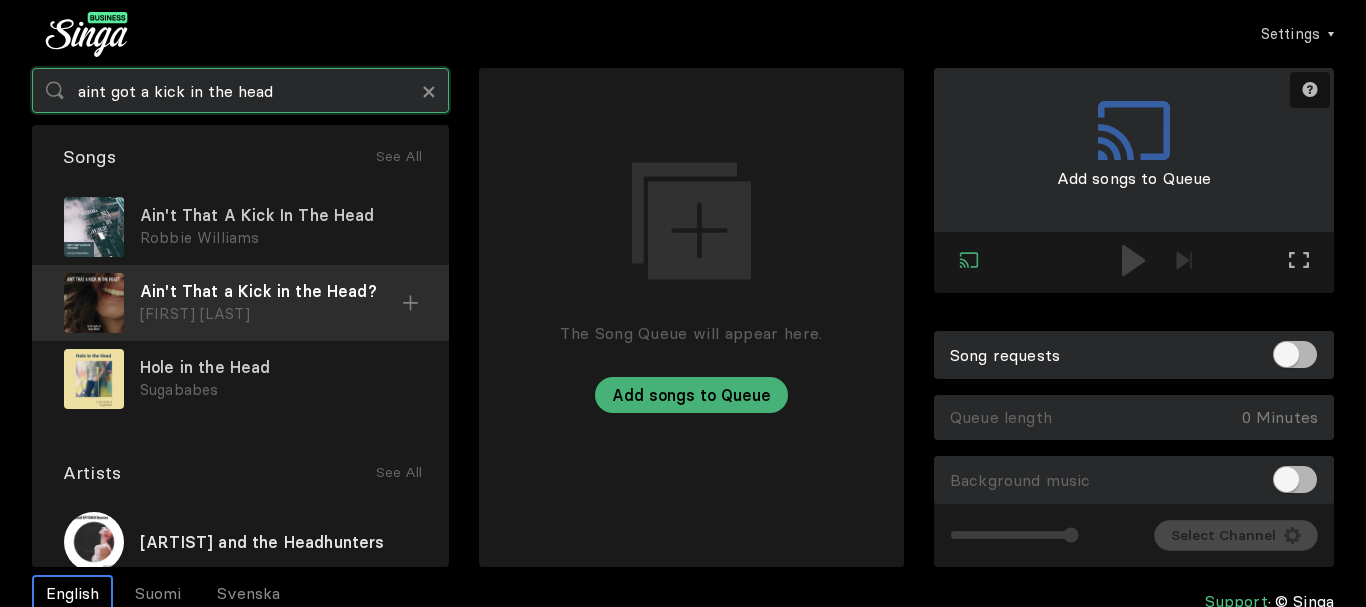 type on "aint got a kick in the head" 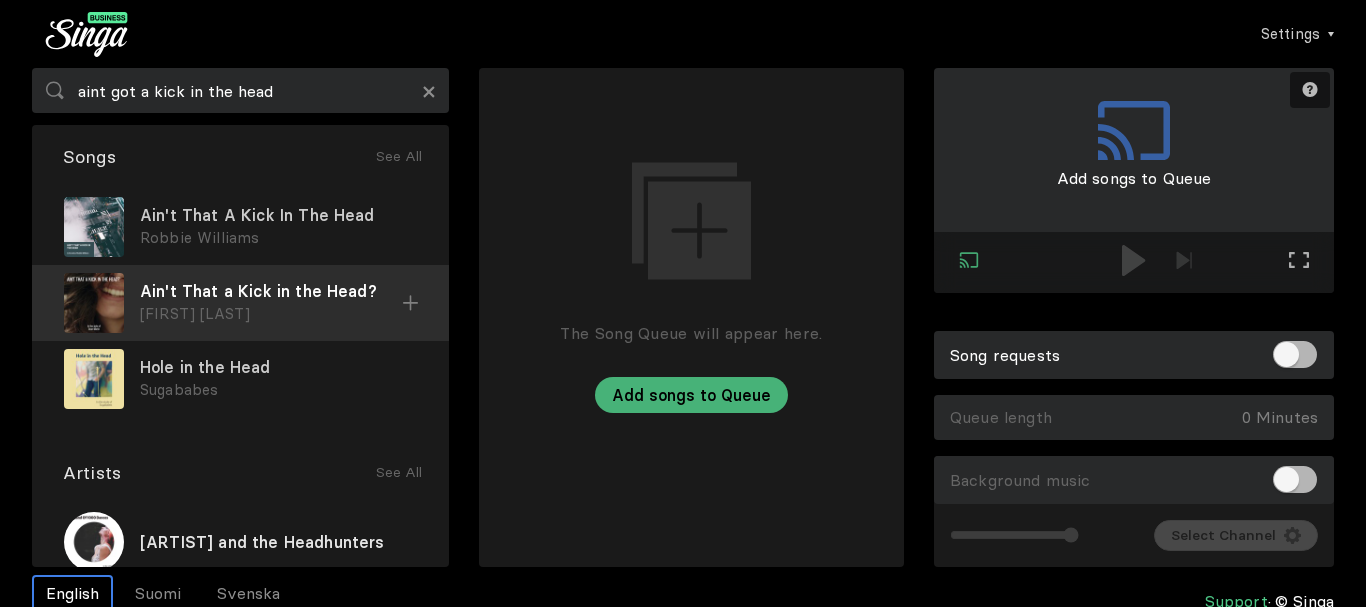 click at bounding box center (0, 0) 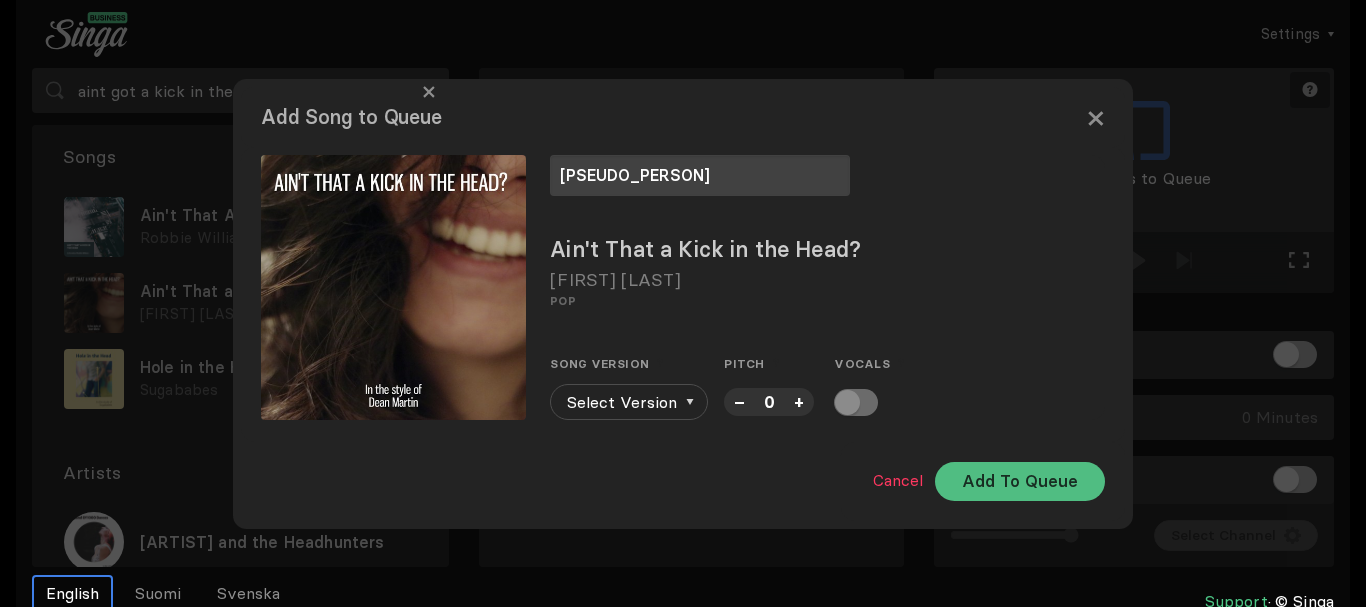 type on "[PSEUDO_PERSON]" 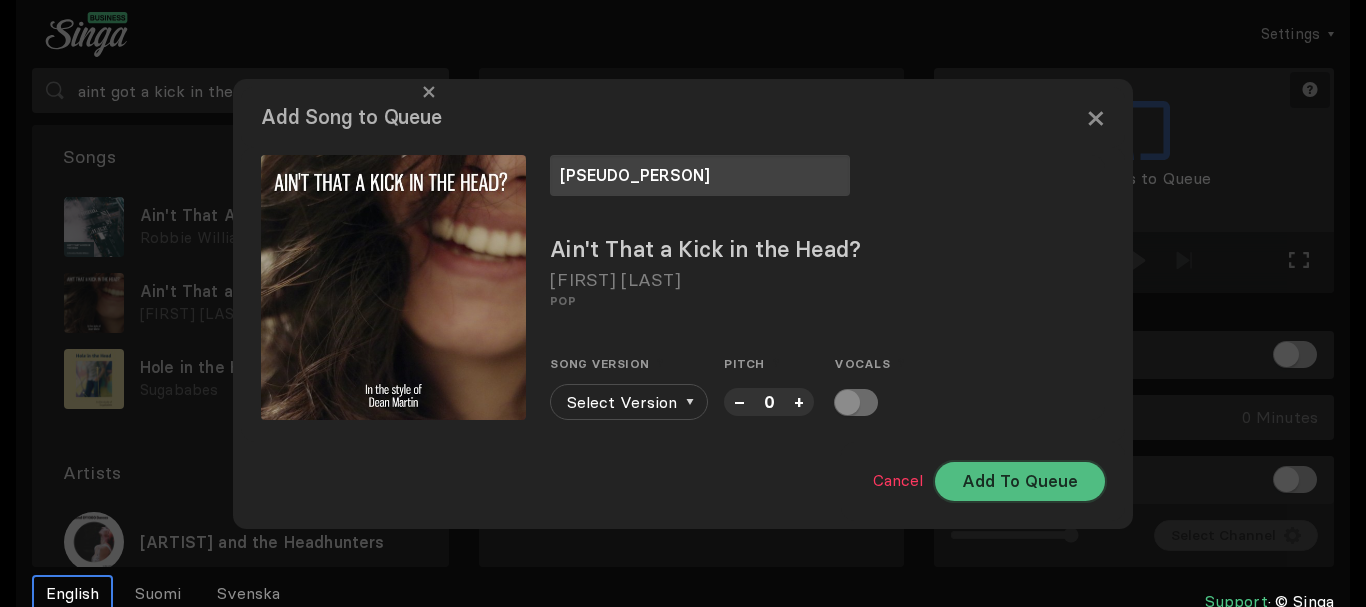 click on "Add To Queue" at bounding box center (1020, 481) 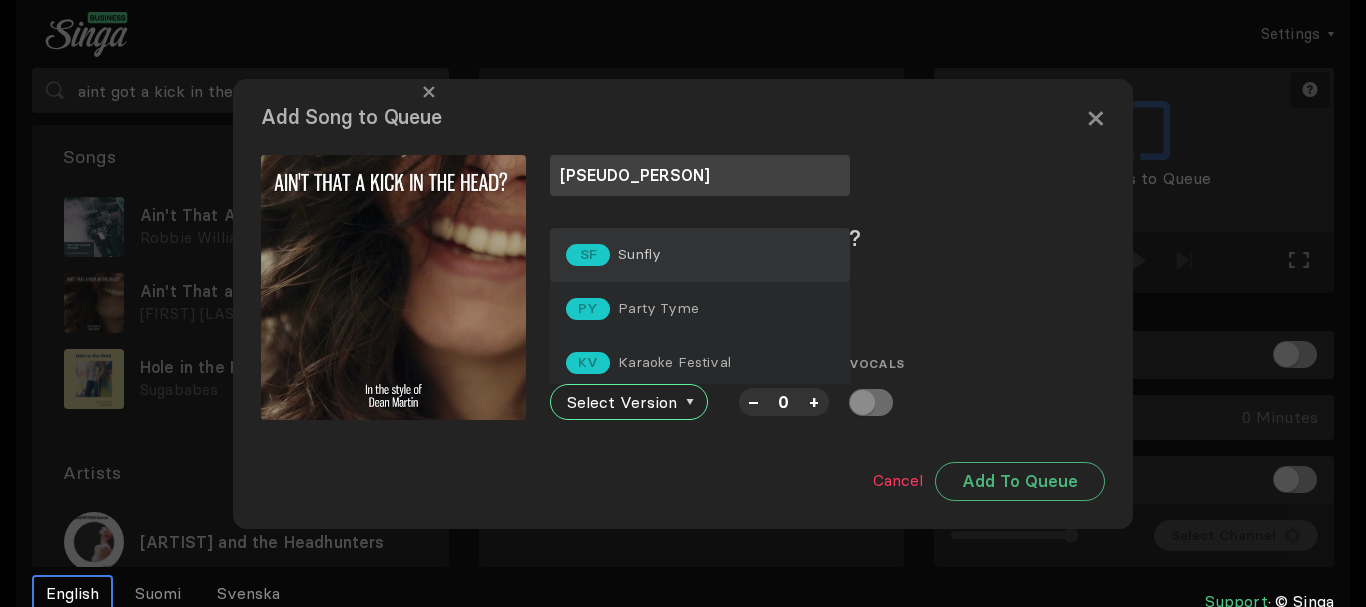 click on "SF Sunfly" at bounding box center [700, 255] 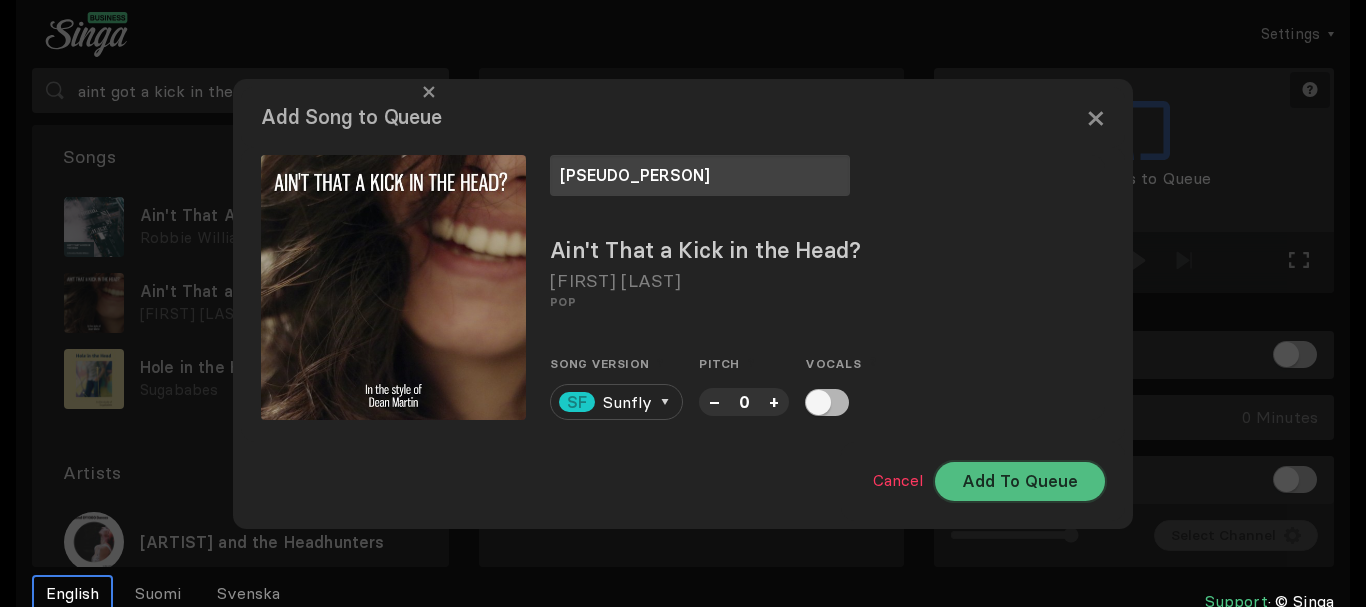 click on "Add To Queue" at bounding box center (1020, 481) 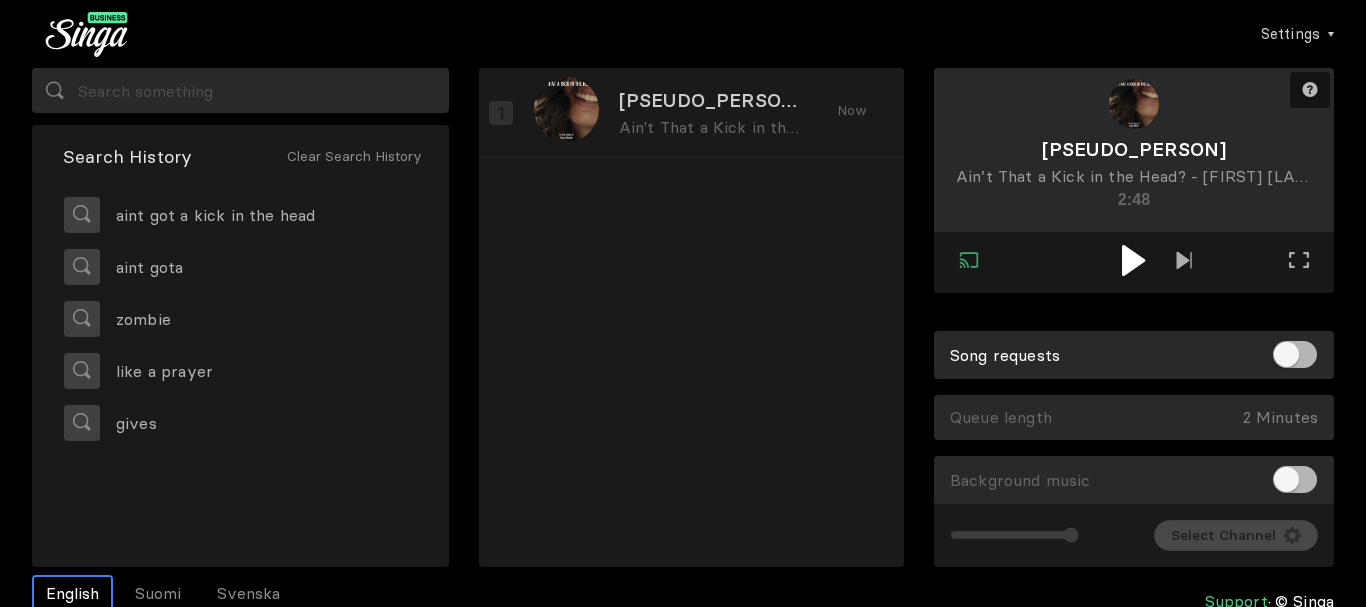 click at bounding box center [1133, 260] 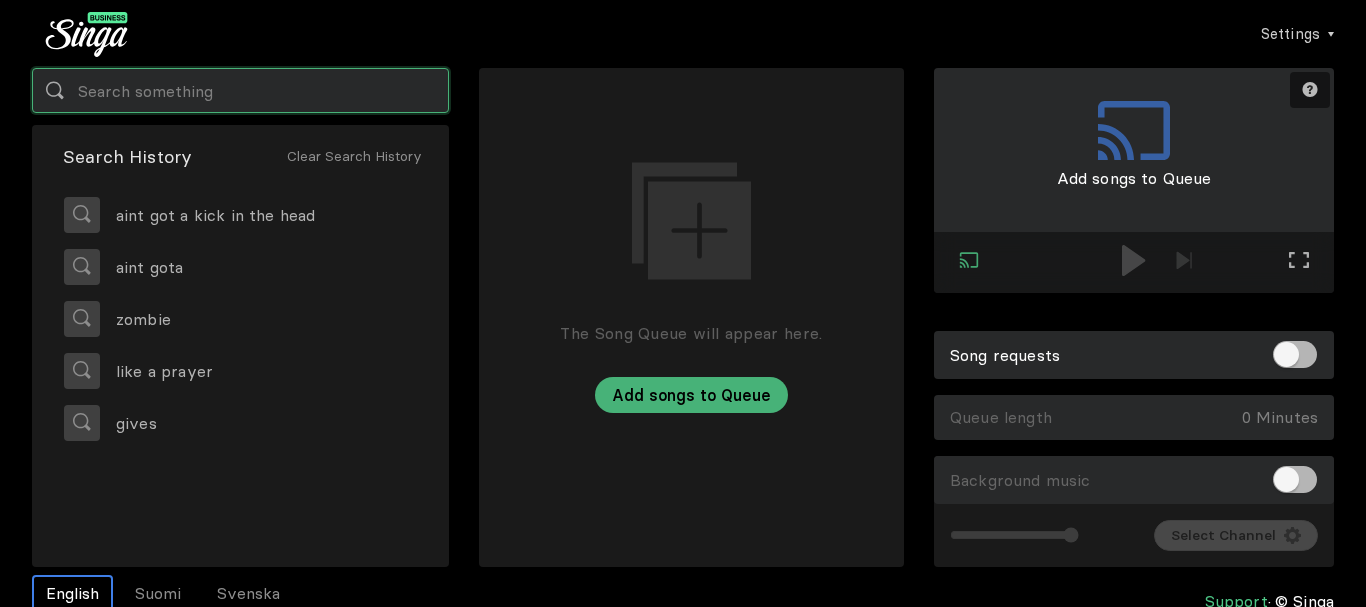 click at bounding box center [240, 90] 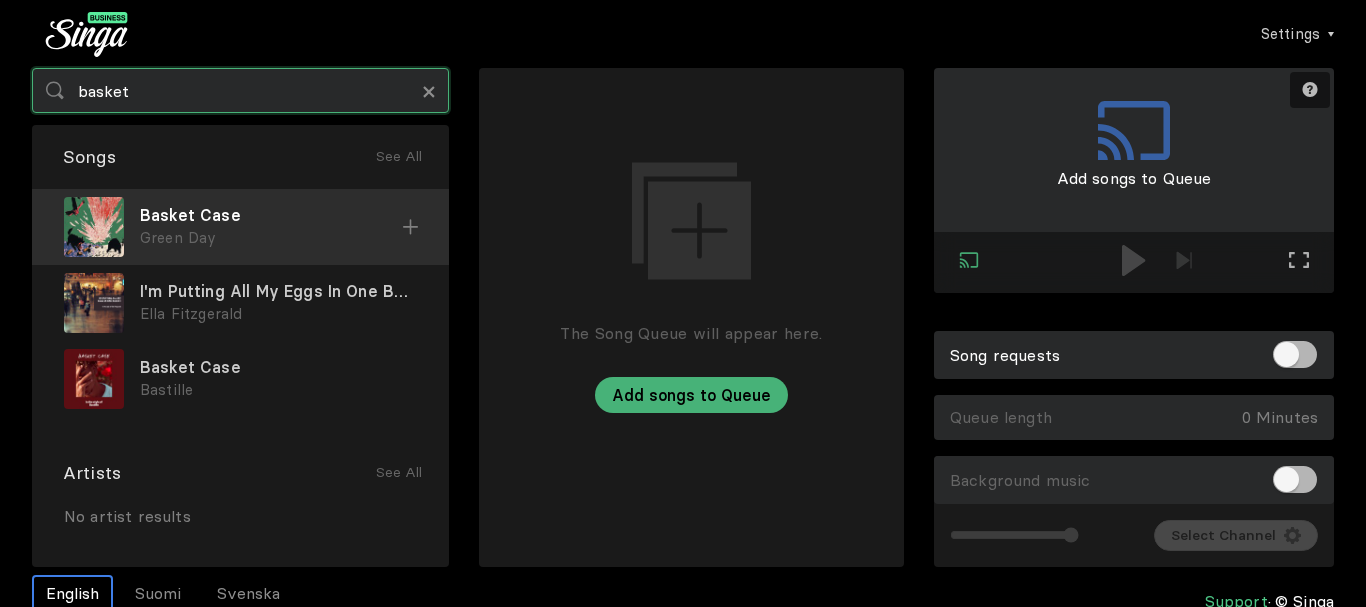 type on "basket" 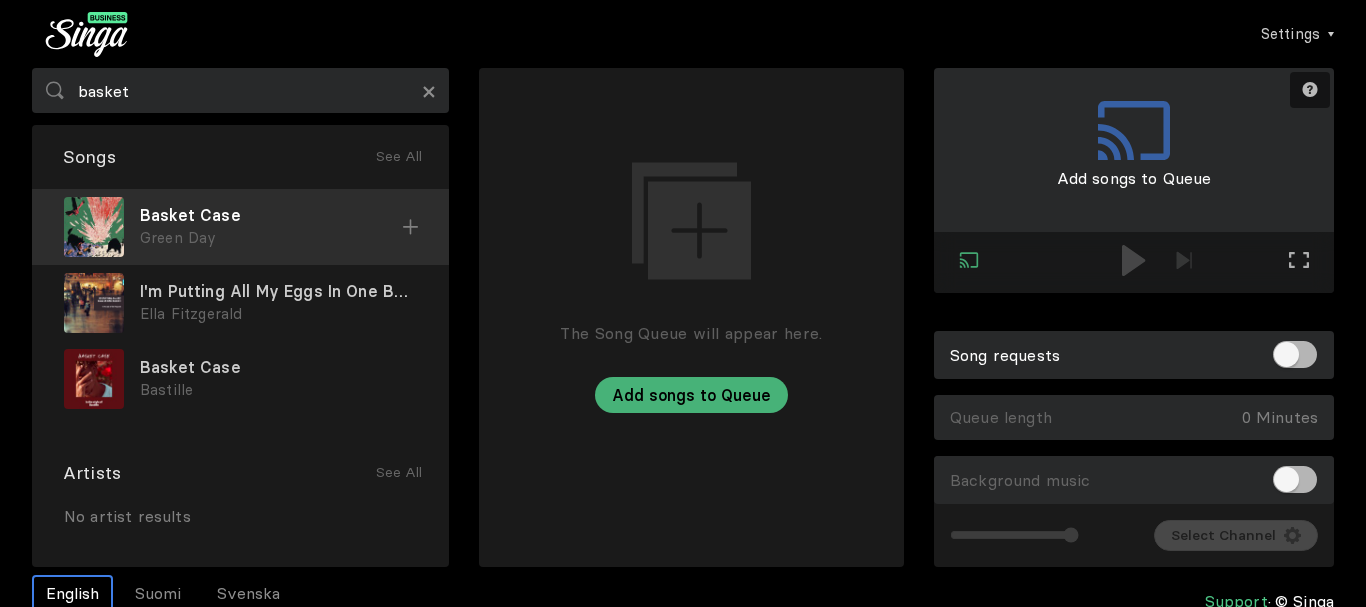 click at bounding box center (410, 226) 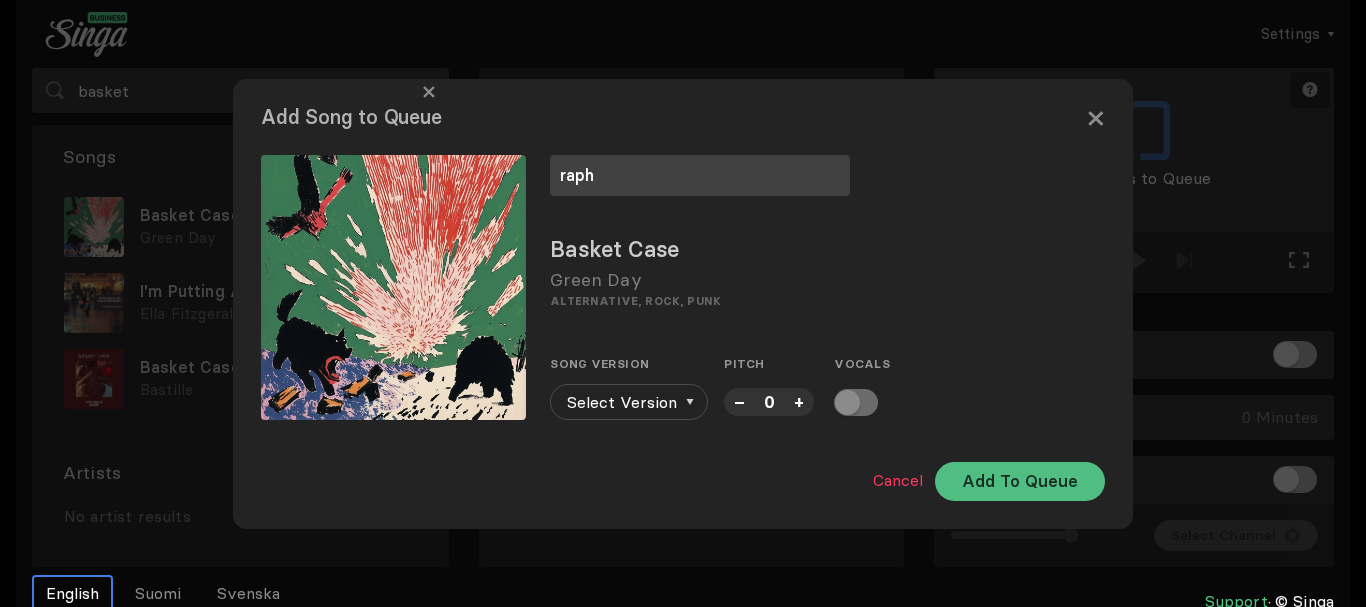 type on "raph" 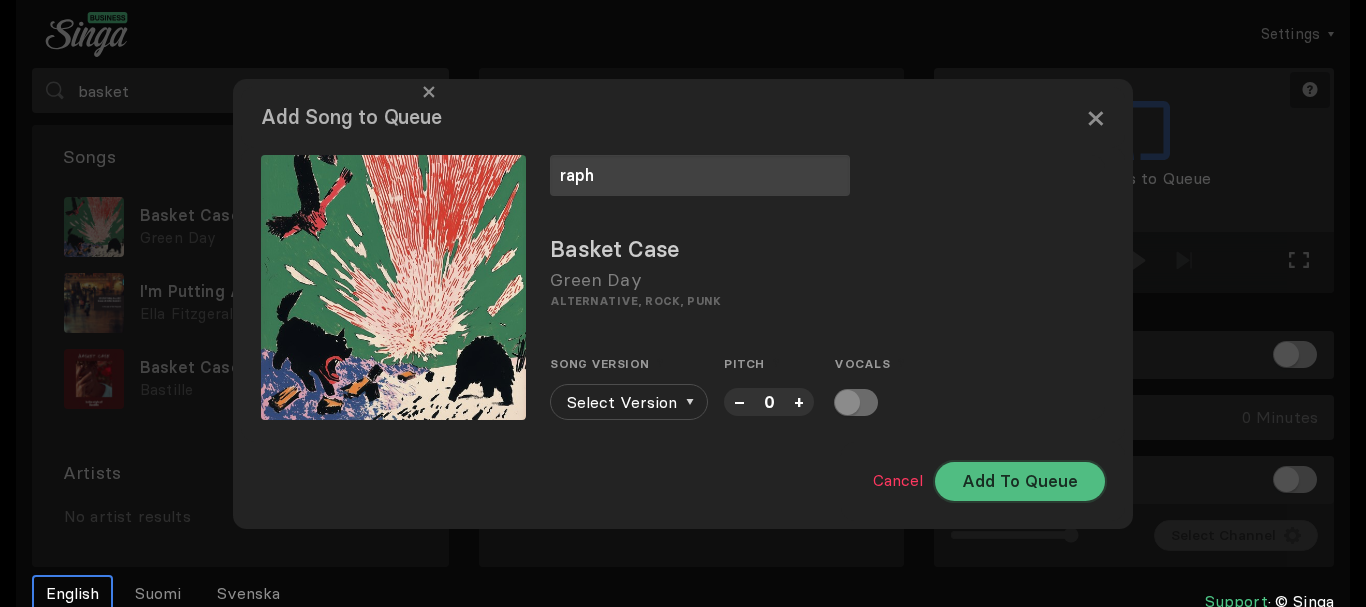 click on "Add To Queue" at bounding box center (1020, 481) 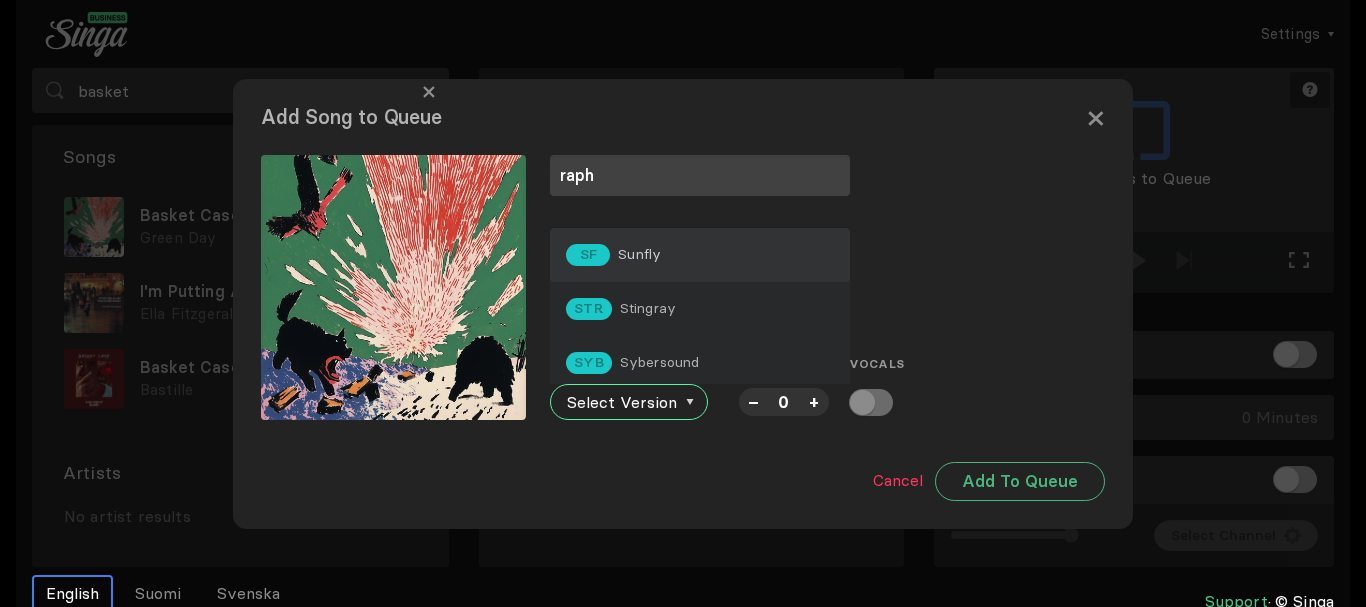 click on "SF Sunfly" at bounding box center [700, 255] 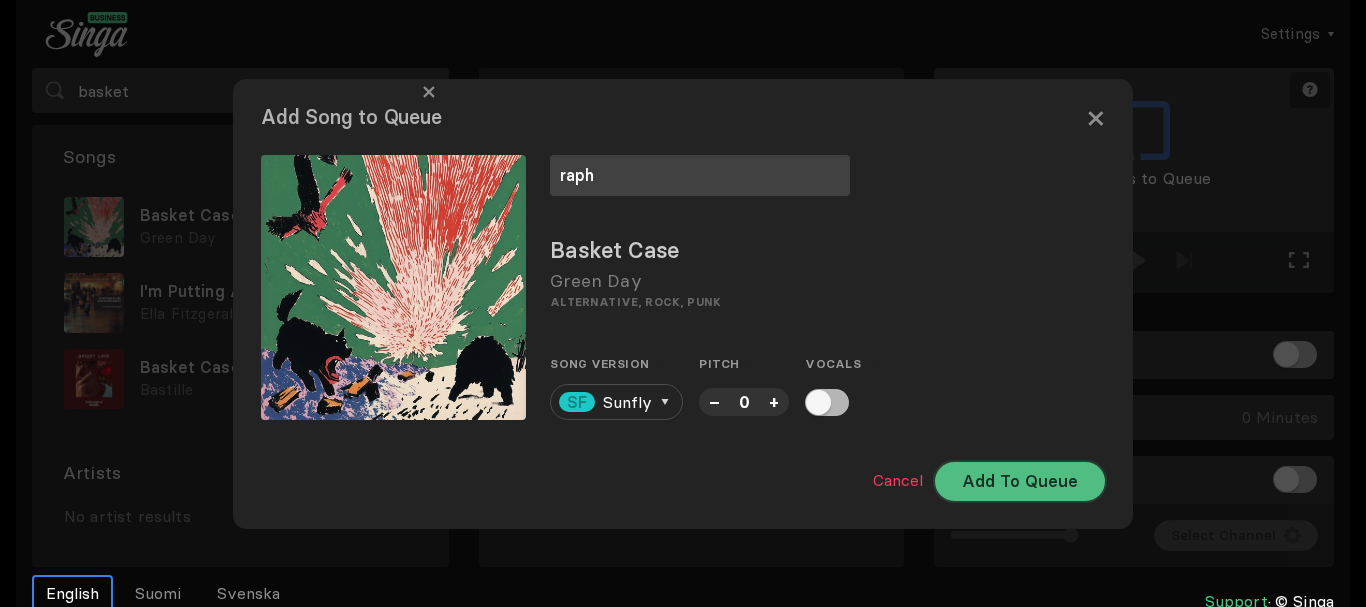 click on "Add To Queue" at bounding box center (1020, 481) 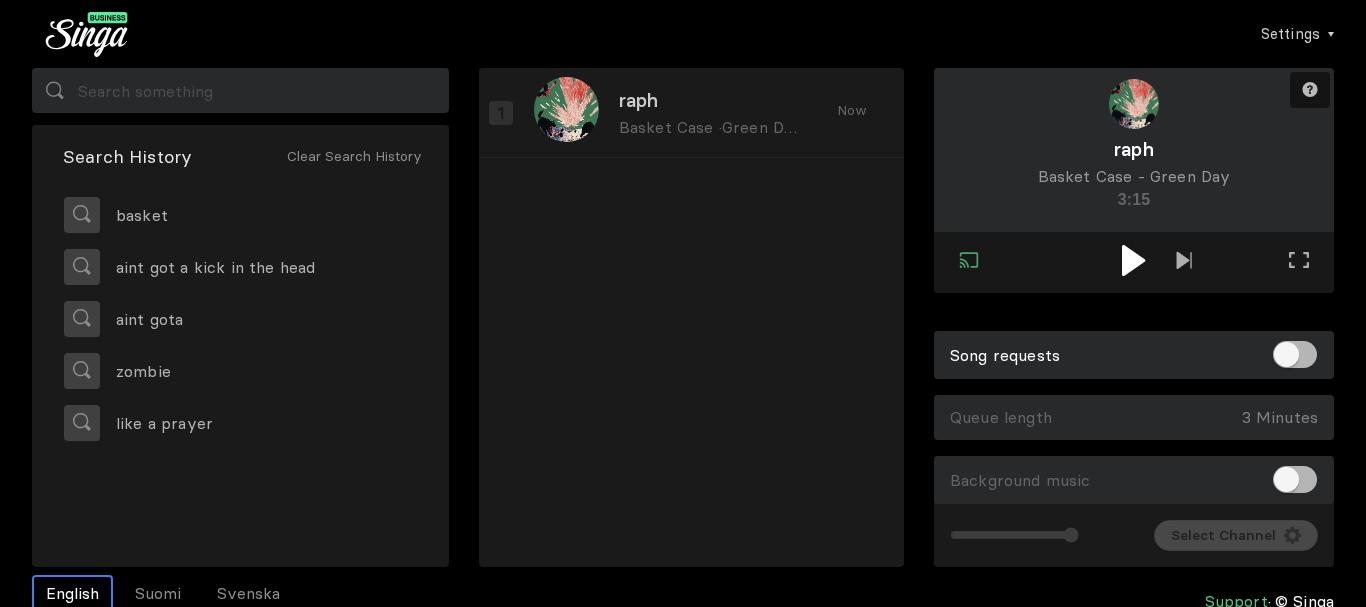 click at bounding box center (1133, 260) 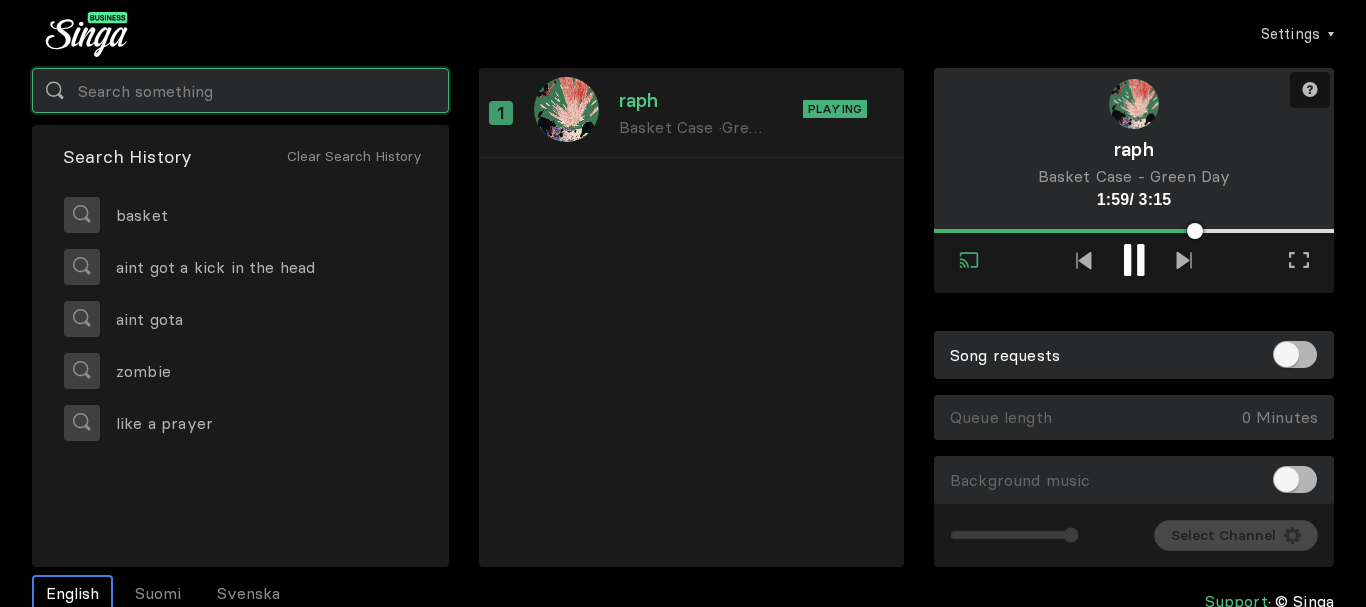 click at bounding box center (240, 90) 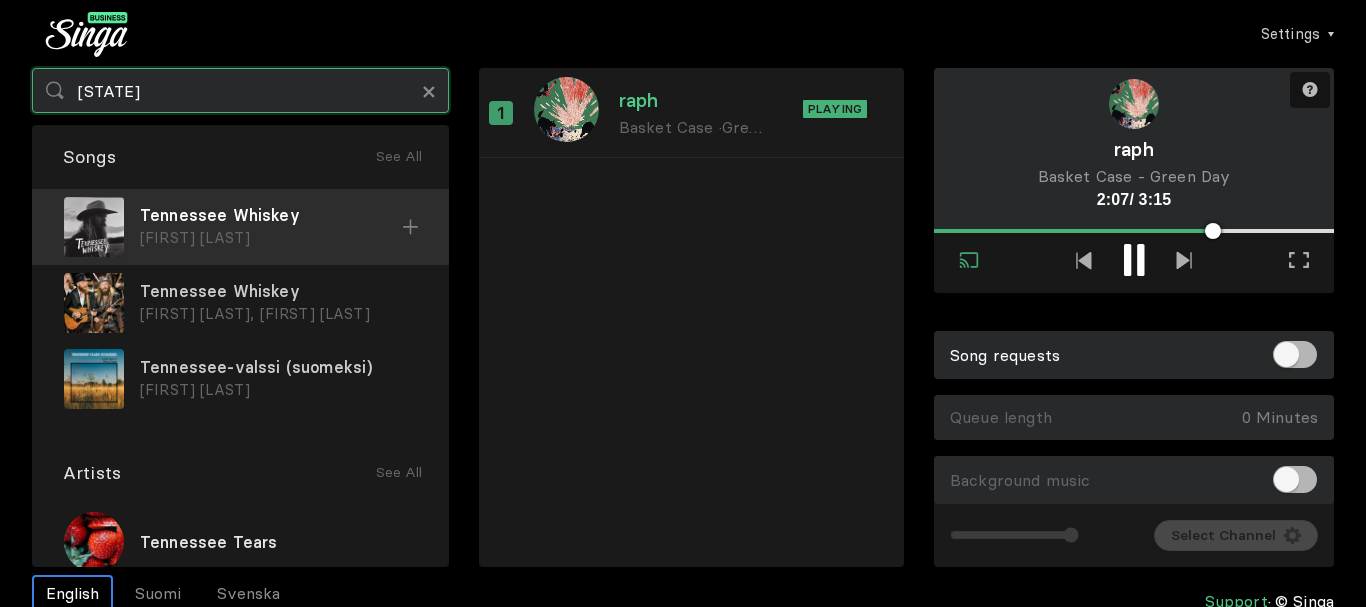 type on "[STATE]" 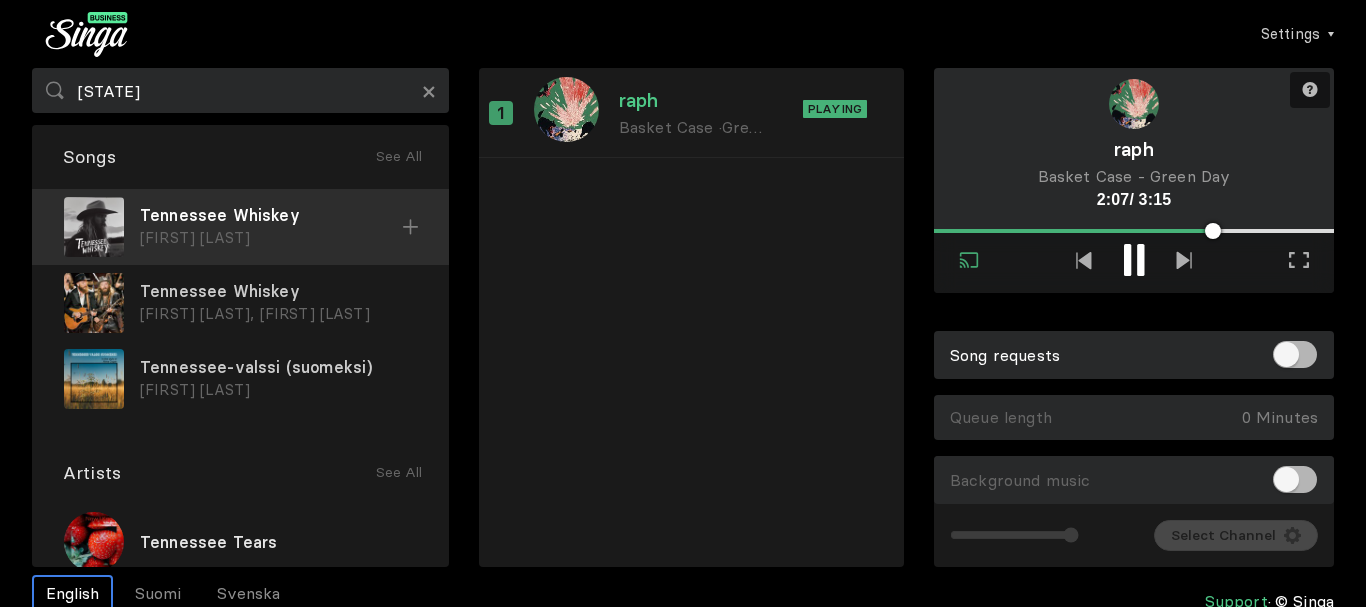 click at bounding box center (410, 227) 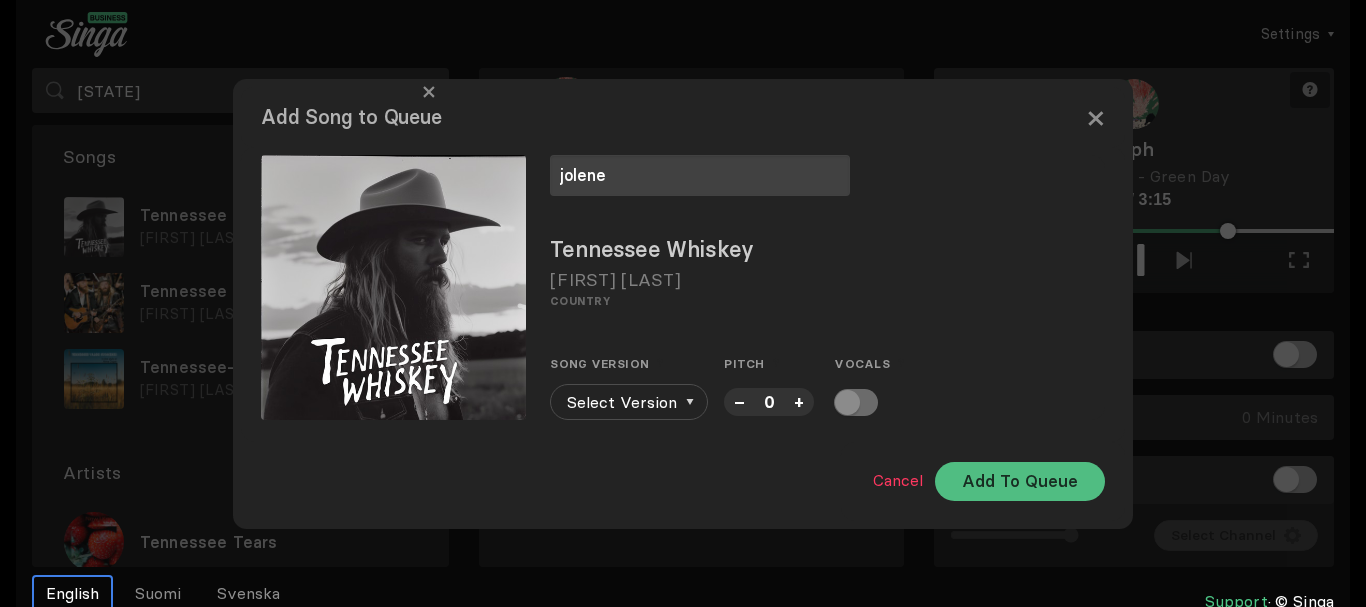 type on "jolene" 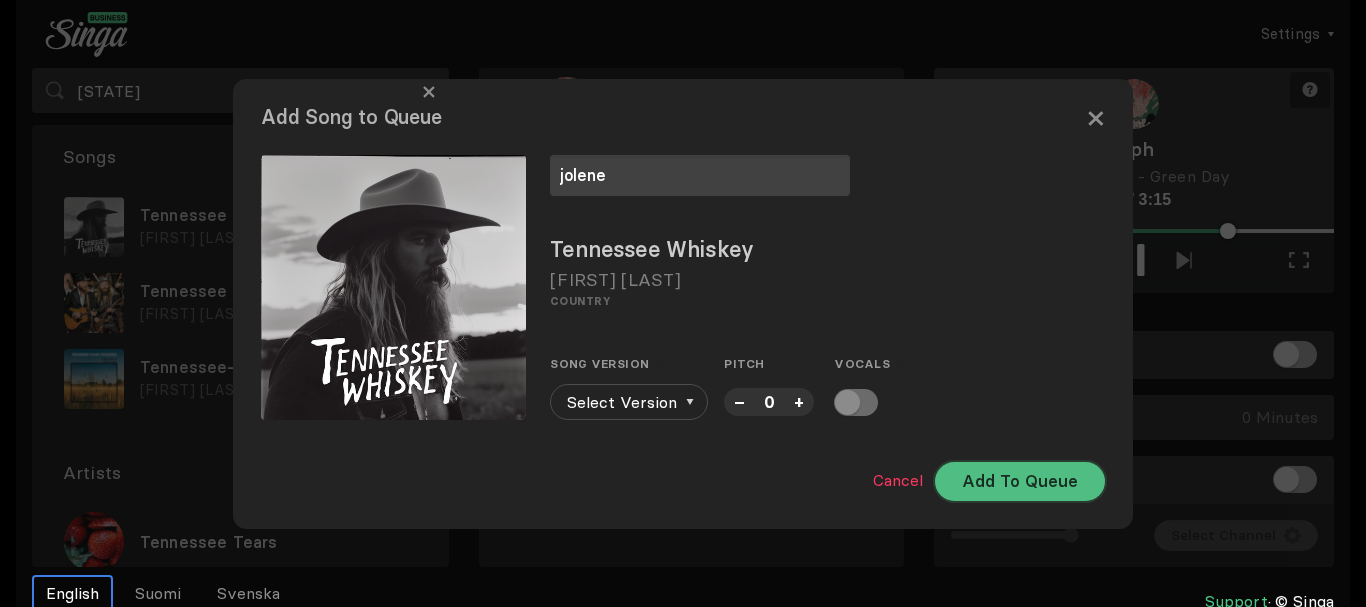 click on "Add To Queue" at bounding box center [1020, 481] 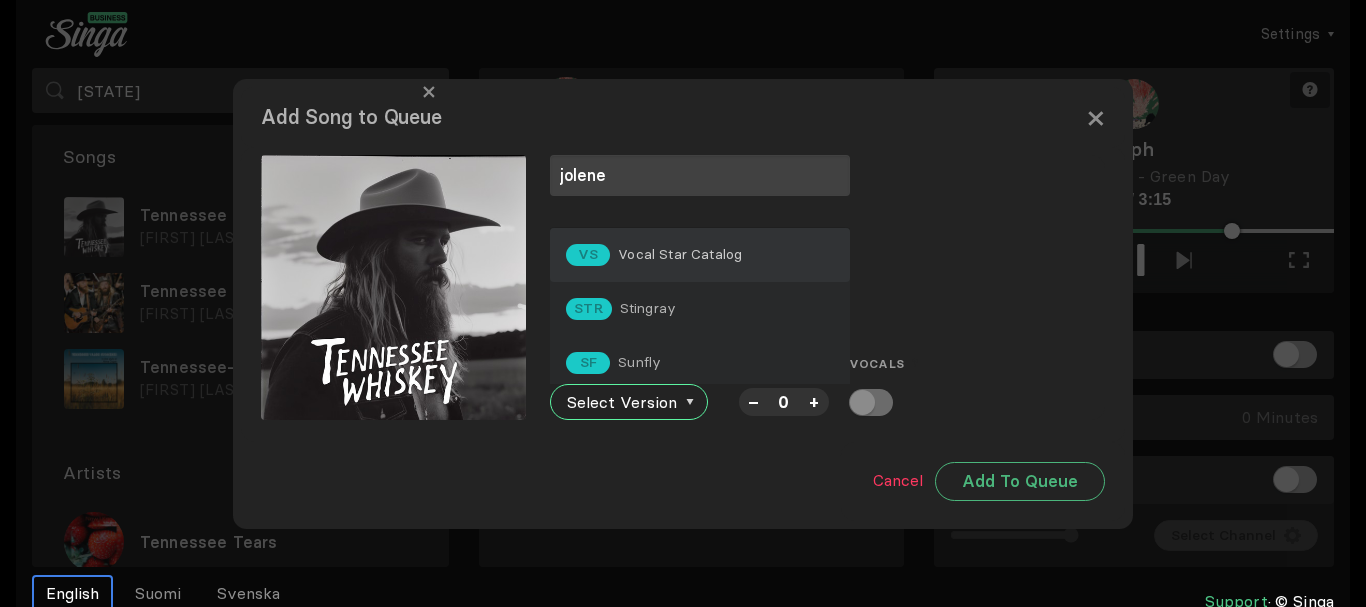 click on "VS Vocal Star Catalog" at bounding box center (654, 255) 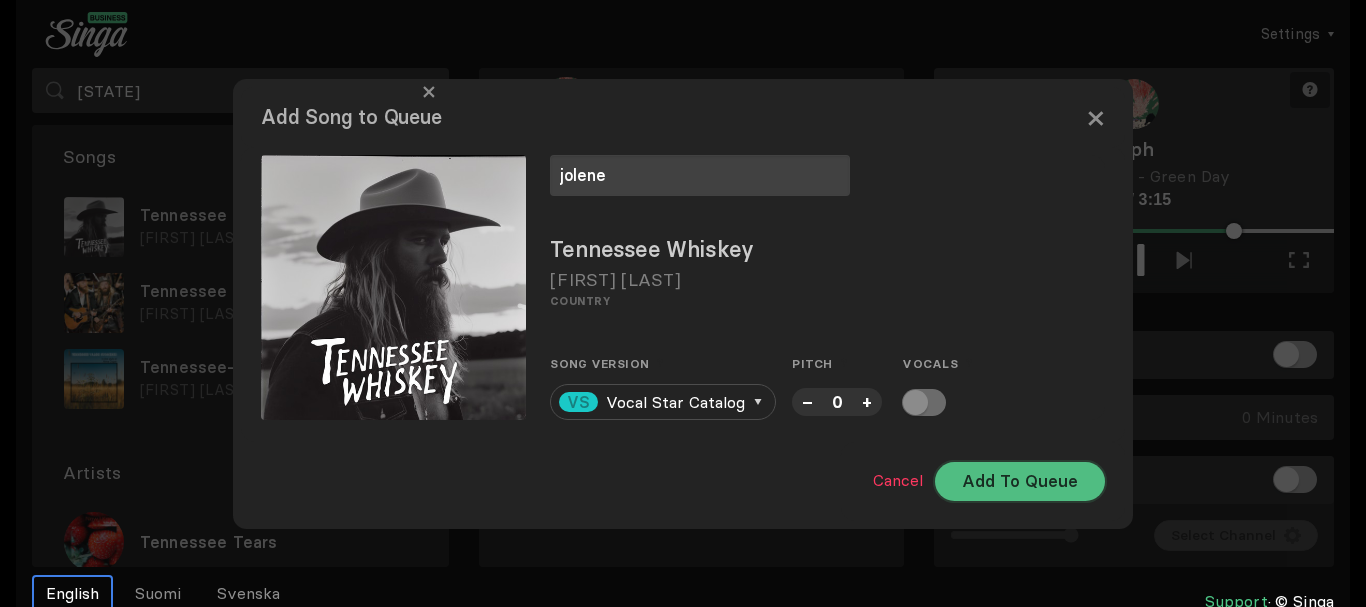 click on "Add To Queue" at bounding box center (1020, 481) 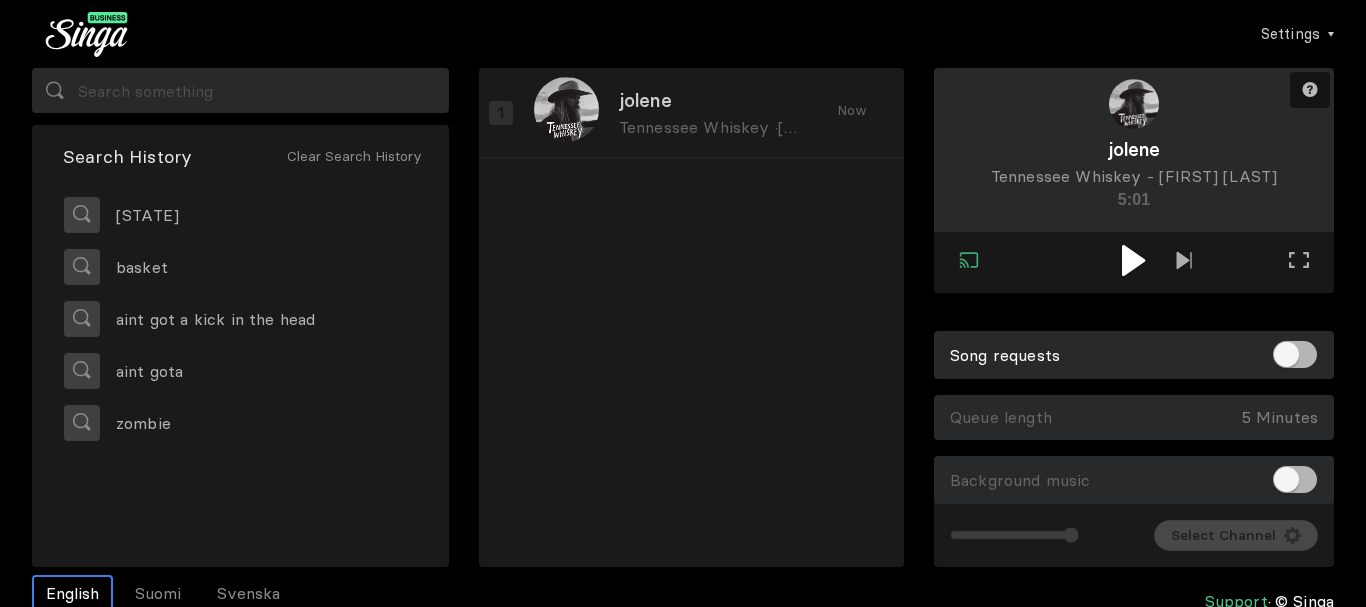 click at bounding box center (1133, 260) 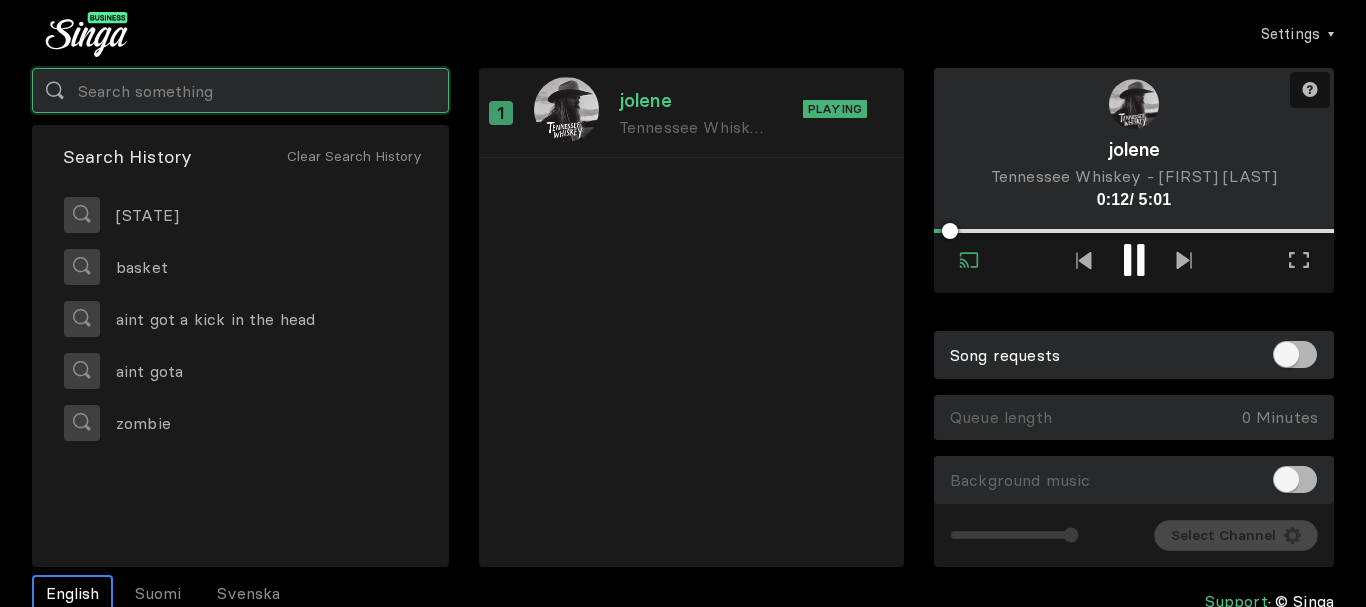 click at bounding box center (240, 90) 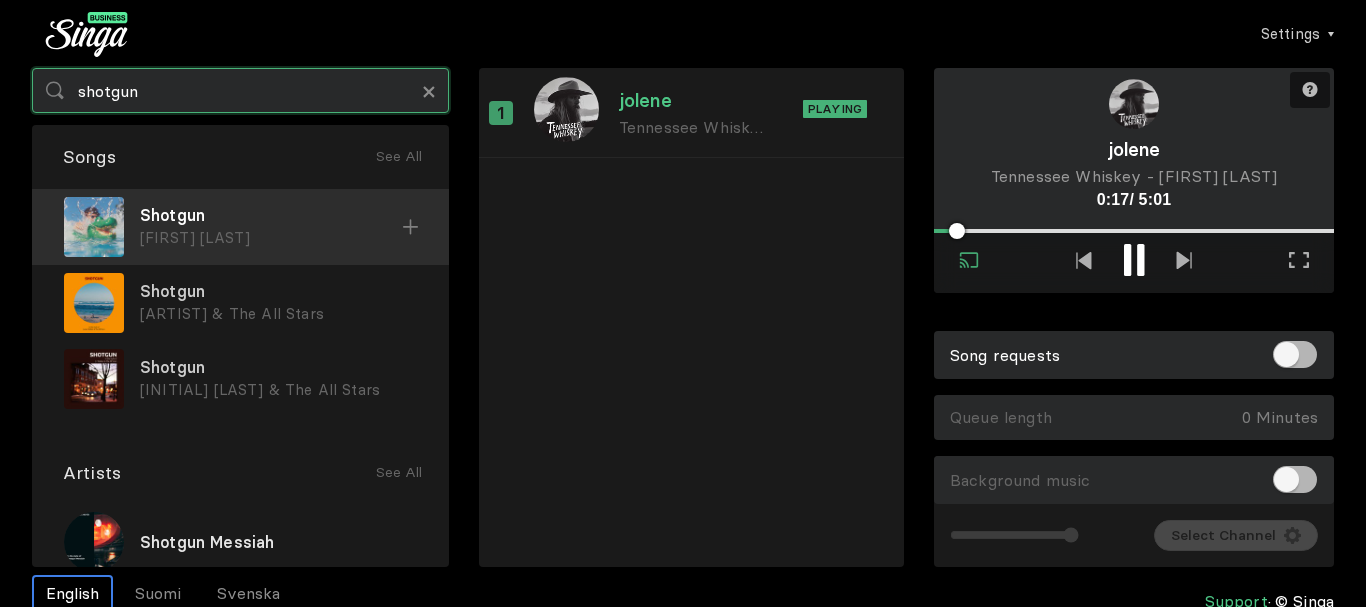 type on "shotgun" 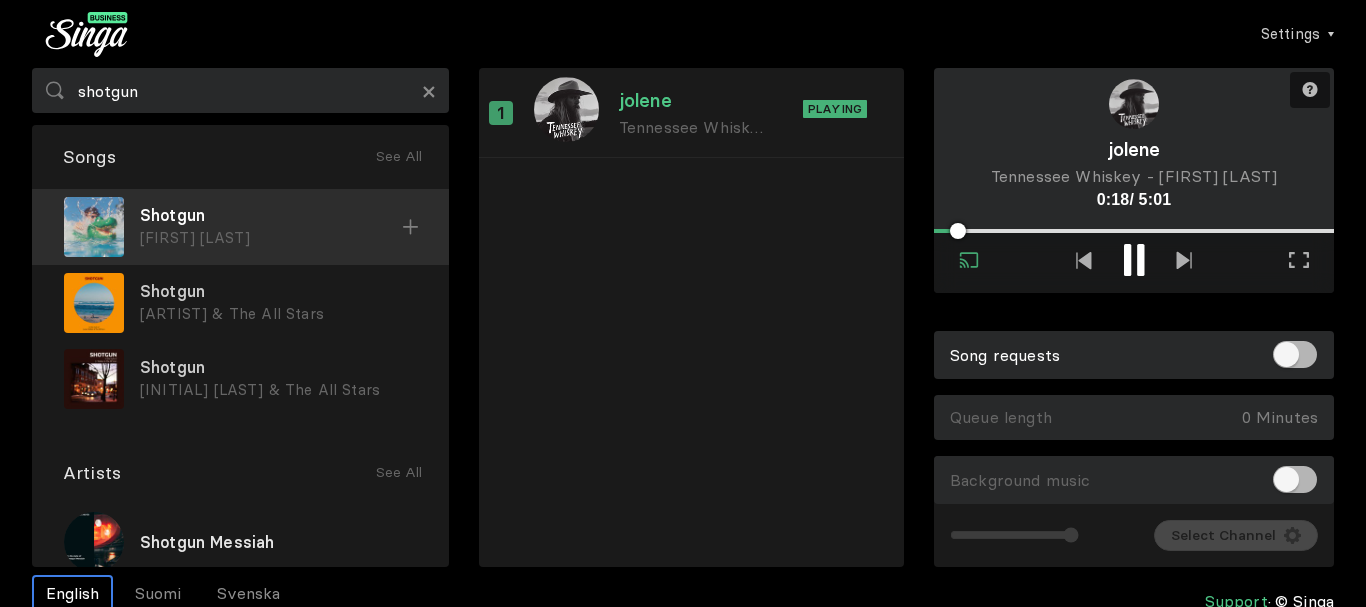 click at bounding box center (410, 227) 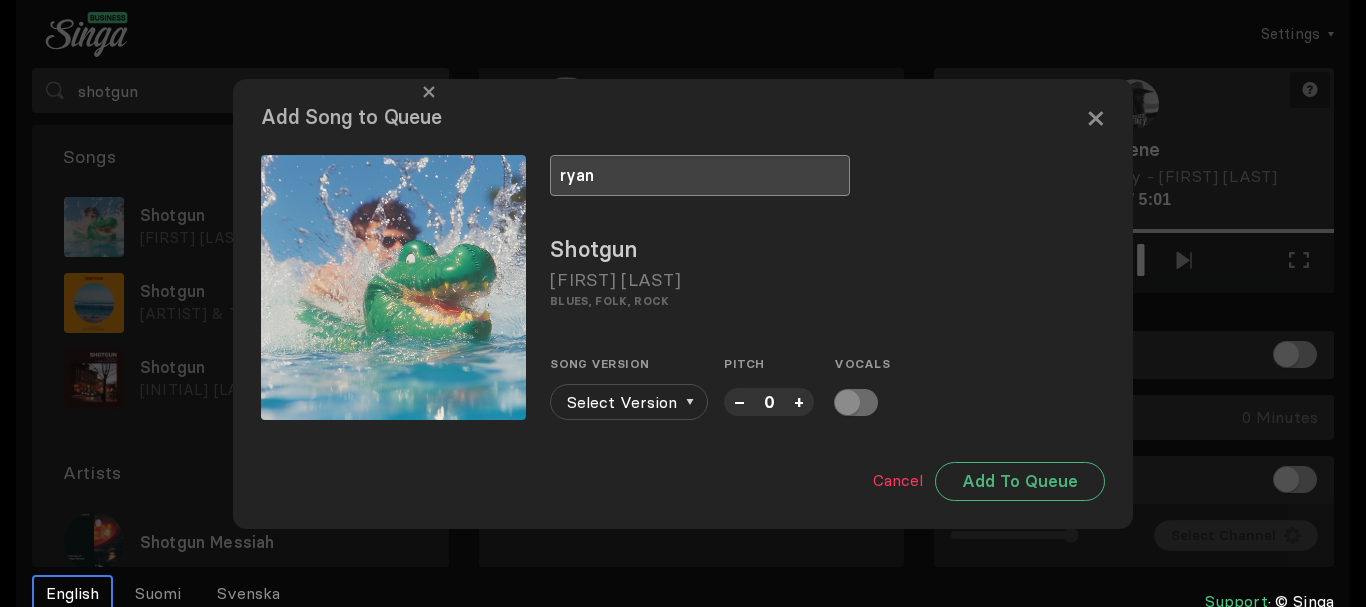 type on "ryan" 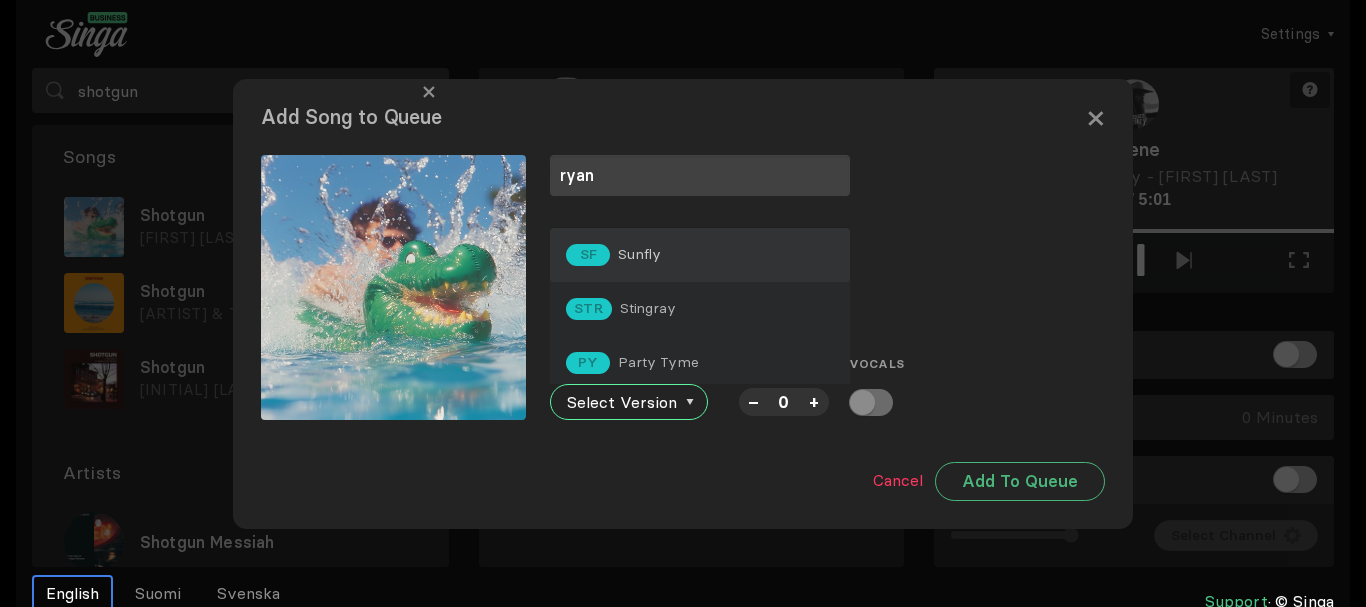 click on "SF Sunfly" at bounding box center (700, 255) 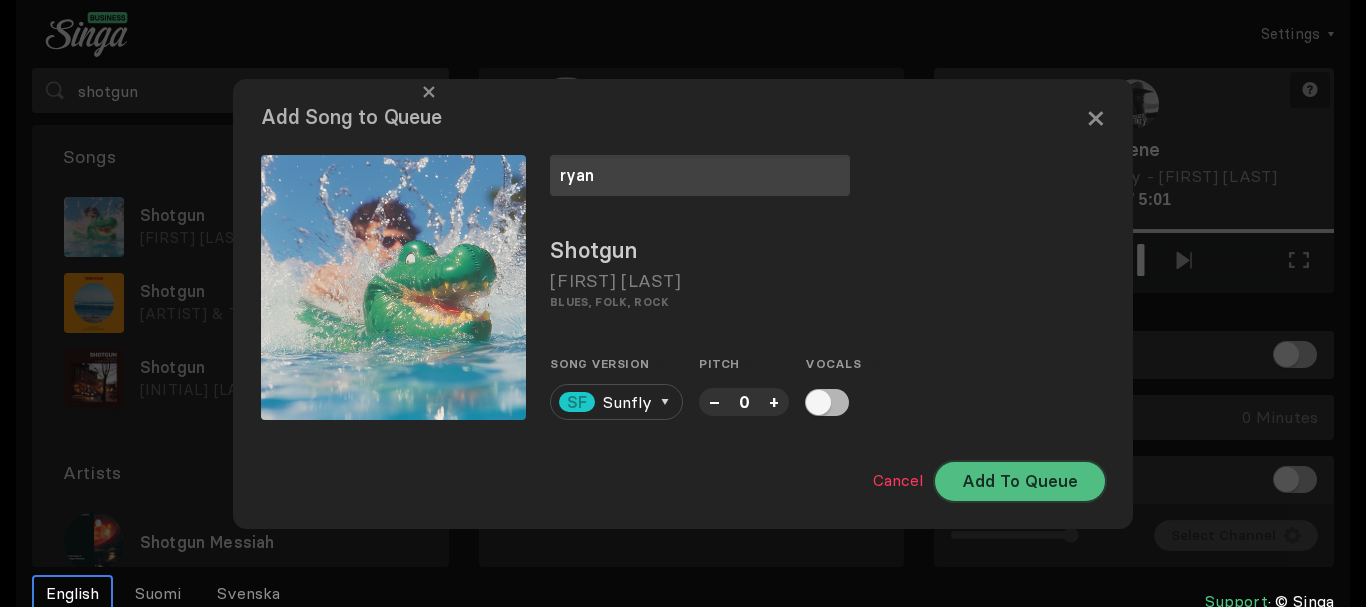 click on "Add To Queue" at bounding box center (1020, 481) 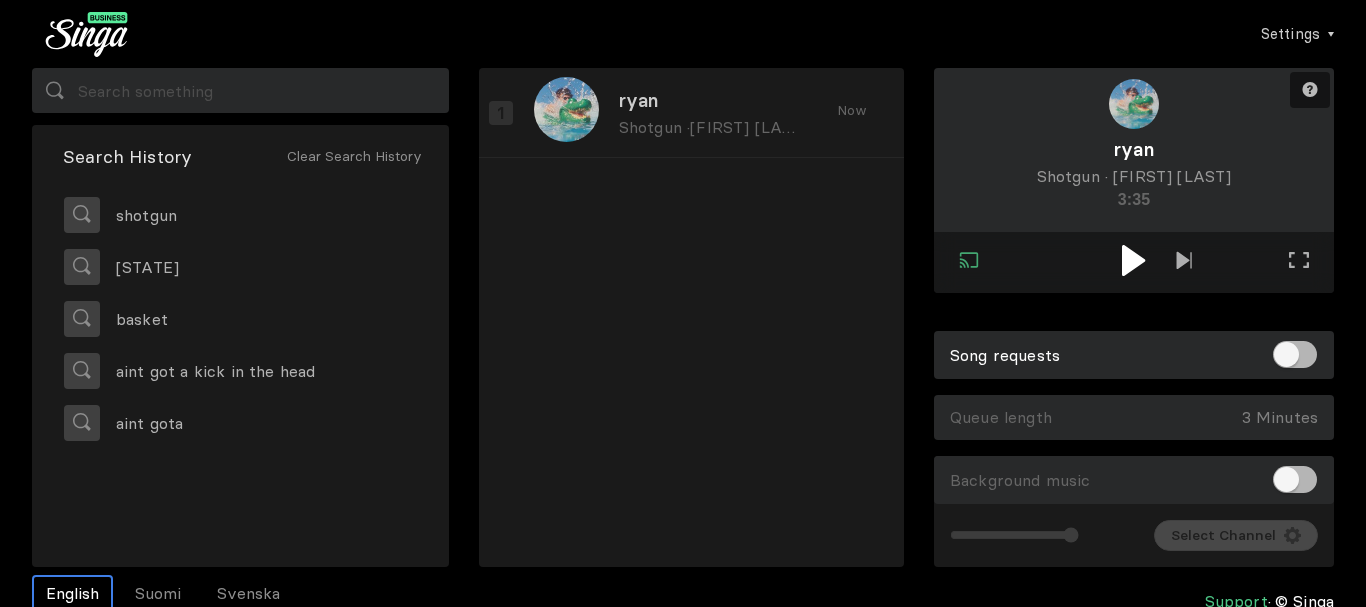 click at bounding box center [1133, 260] 